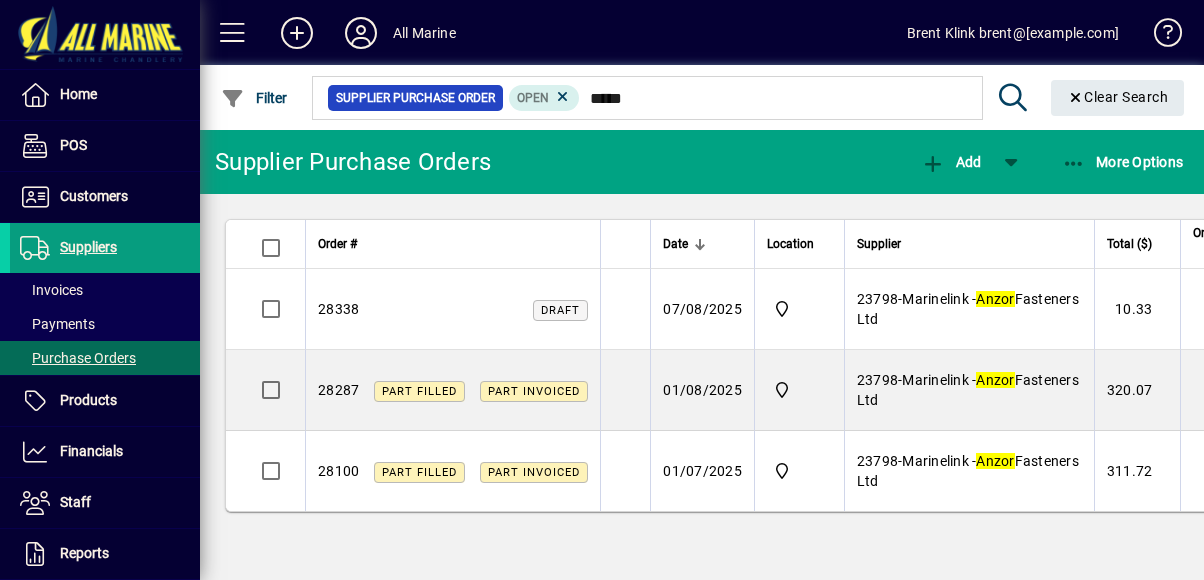scroll, scrollTop: 0, scrollLeft: 0, axis: both 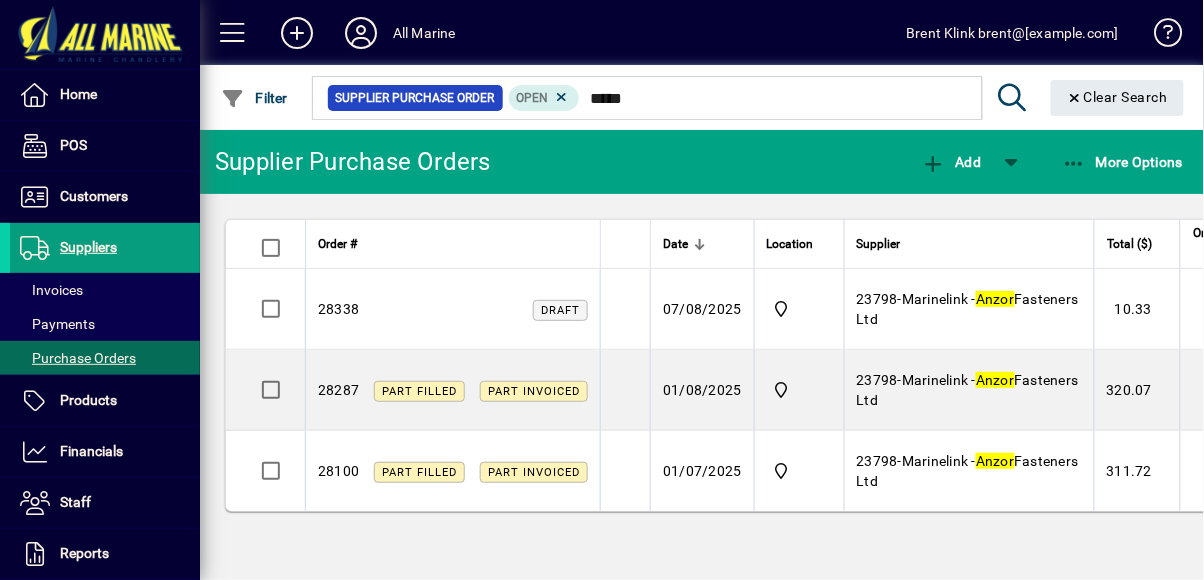 click on "23798 - Marinelink - Anzor Fasteners Ltd" at bounding box center (969, 309) 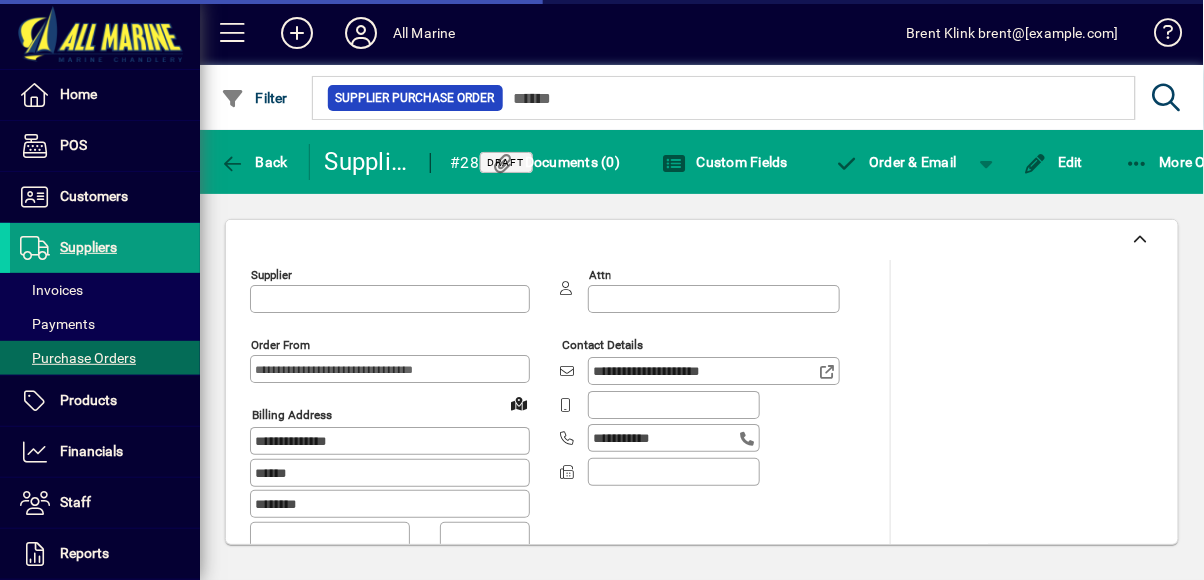 type on "**********" 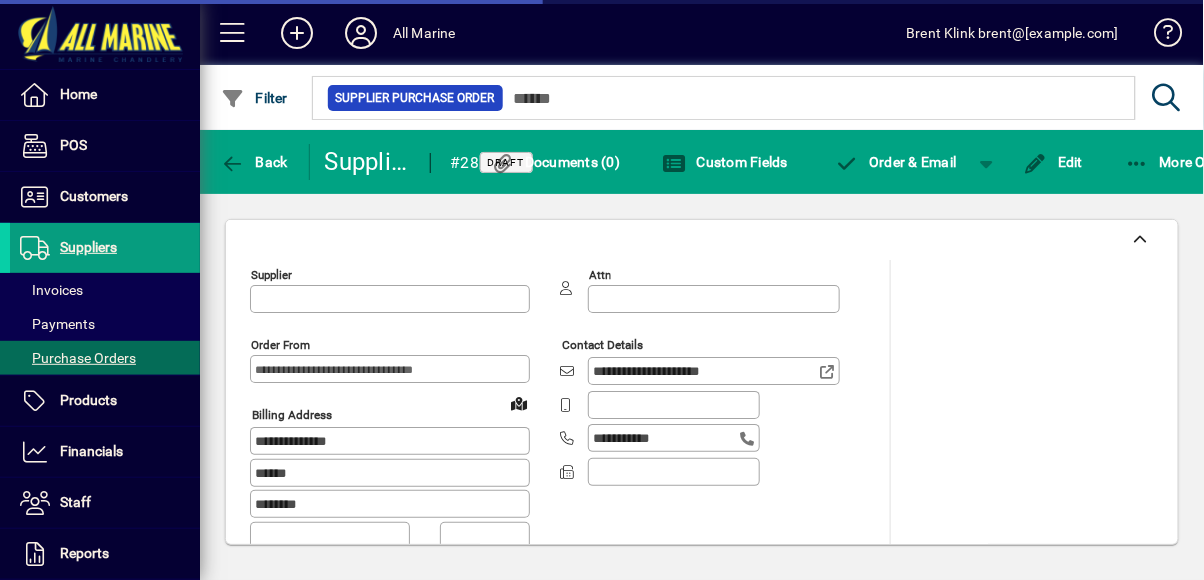 type on "**********" 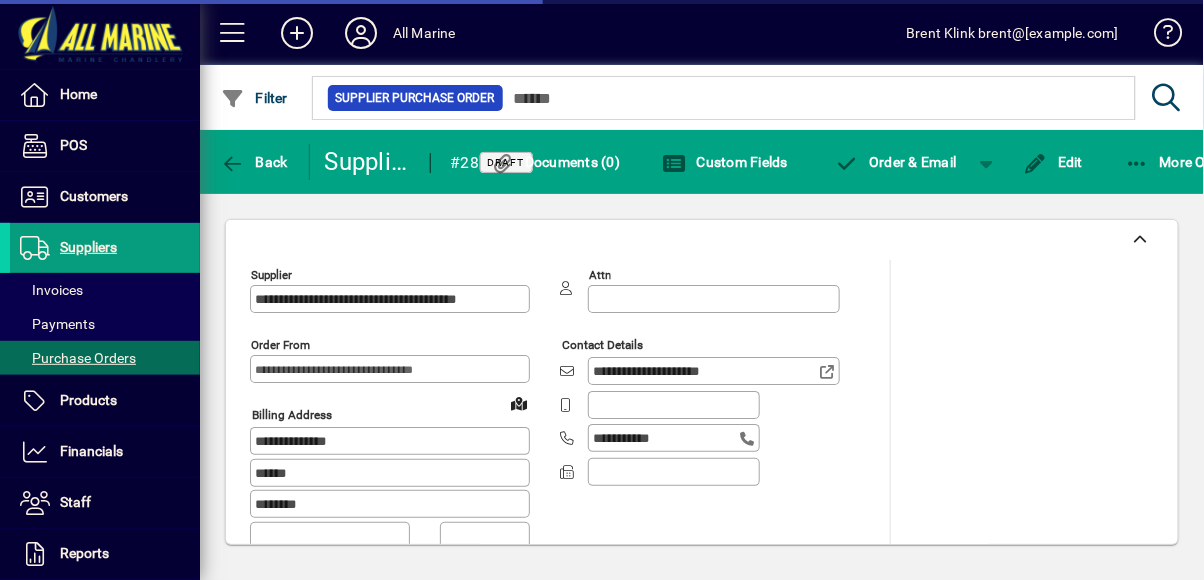 click on "Edit" 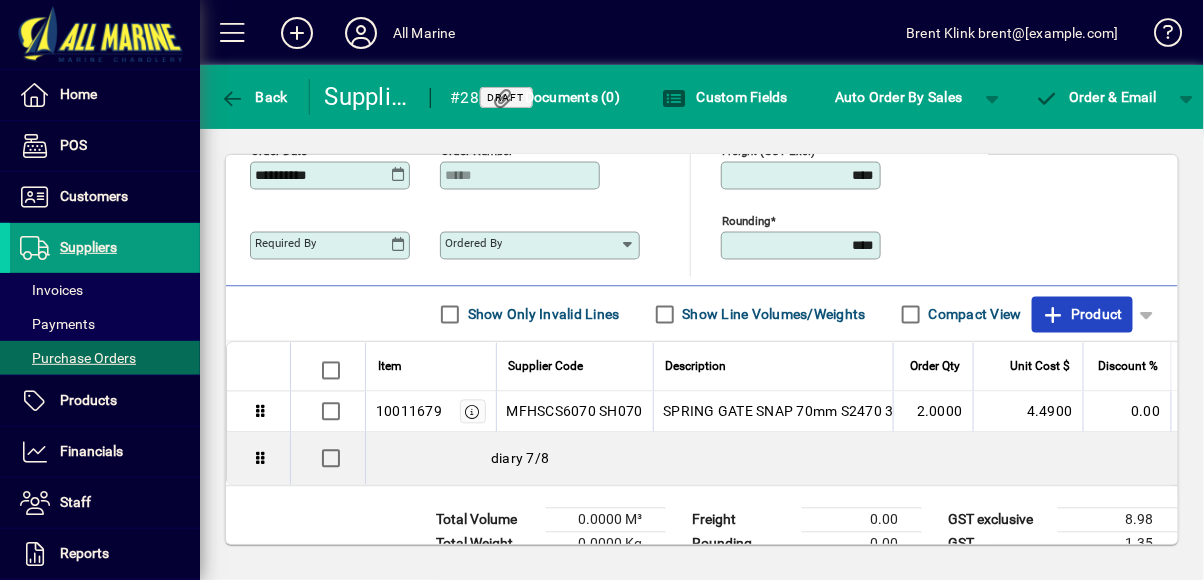 click on "Product" 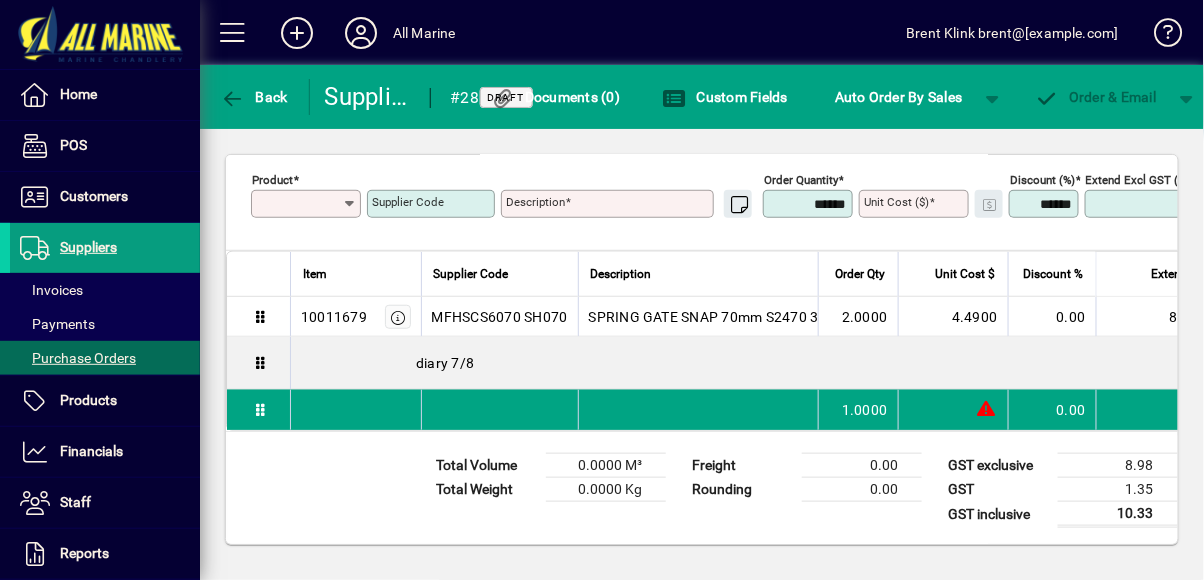 scroll, scrollTop: 173, scrollLeft: 0, axis: vertical 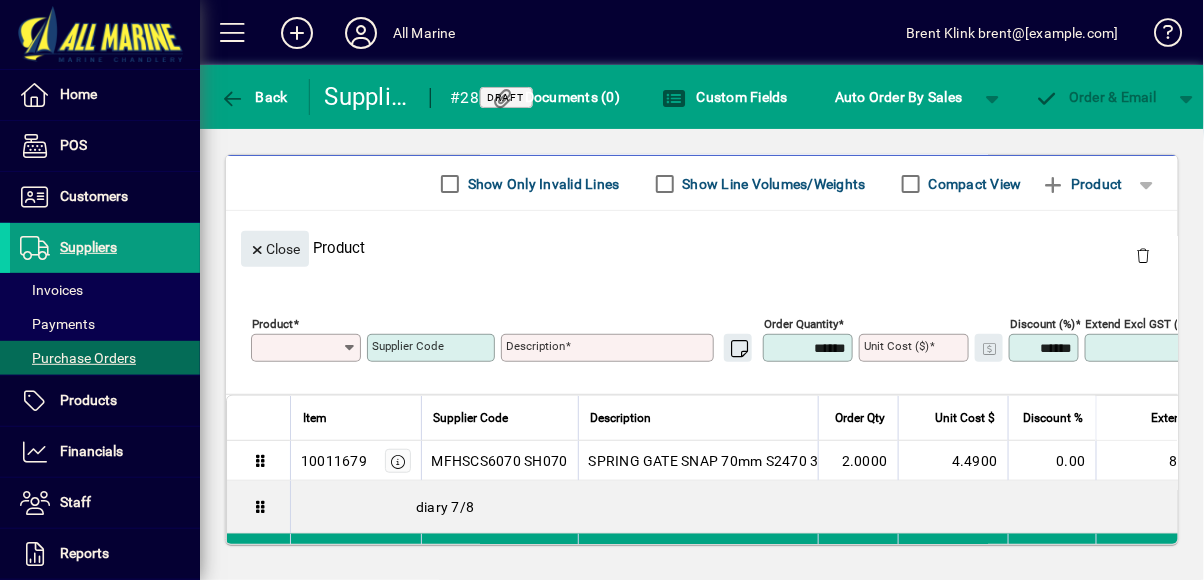 click on "2.0000" at bounding box center (858, 461) 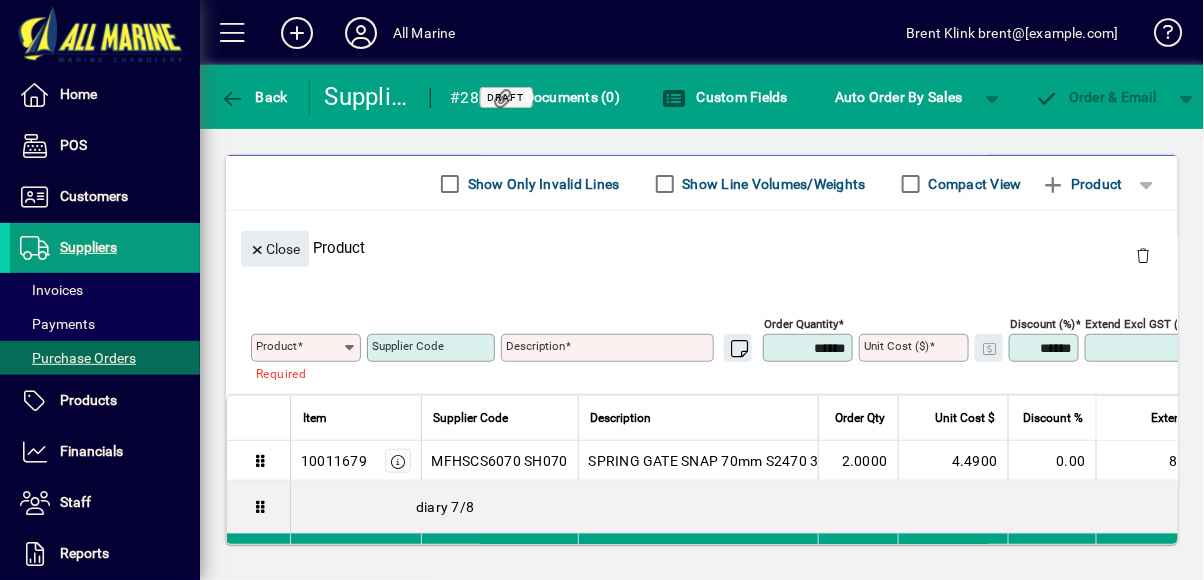 click 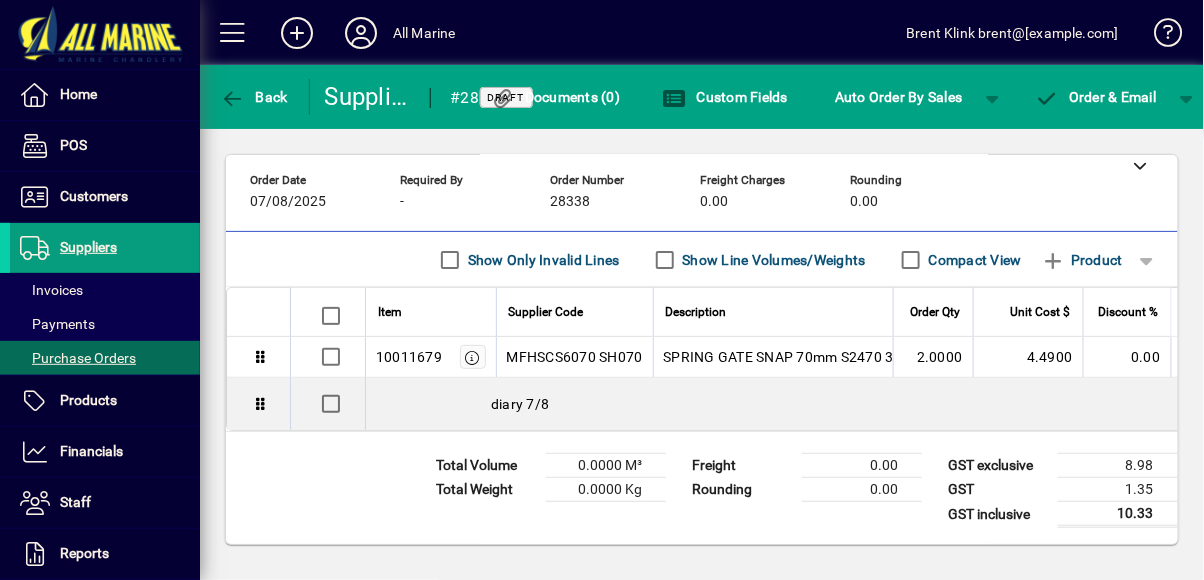 scroll, scrollTop: 94, scrollLeft: 0, axis: vertical 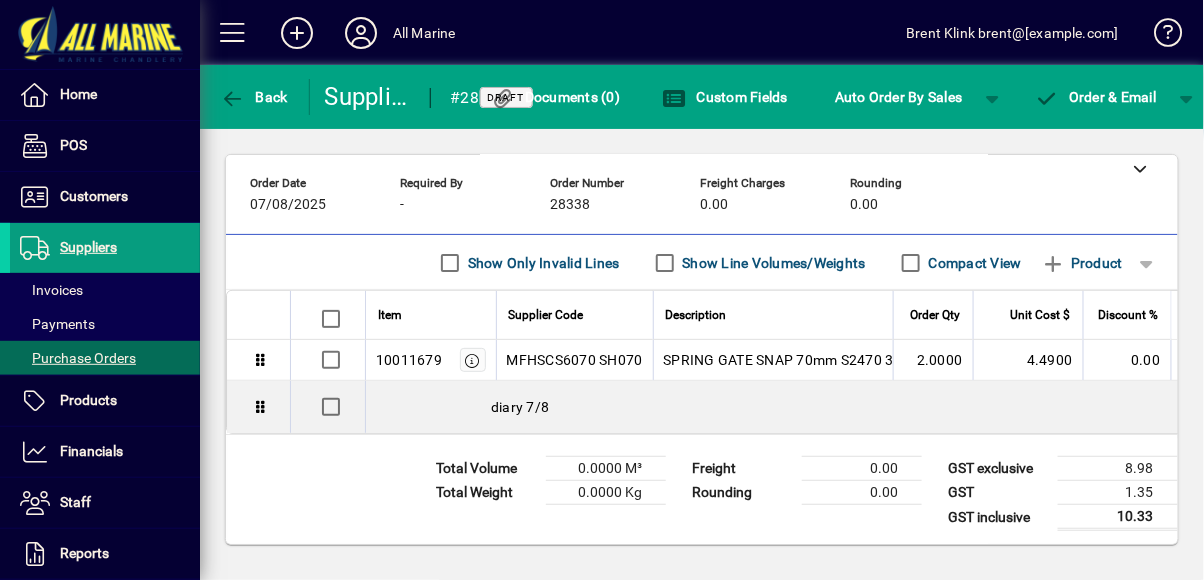 click on "2.0000" at bounding box center (933, 360) 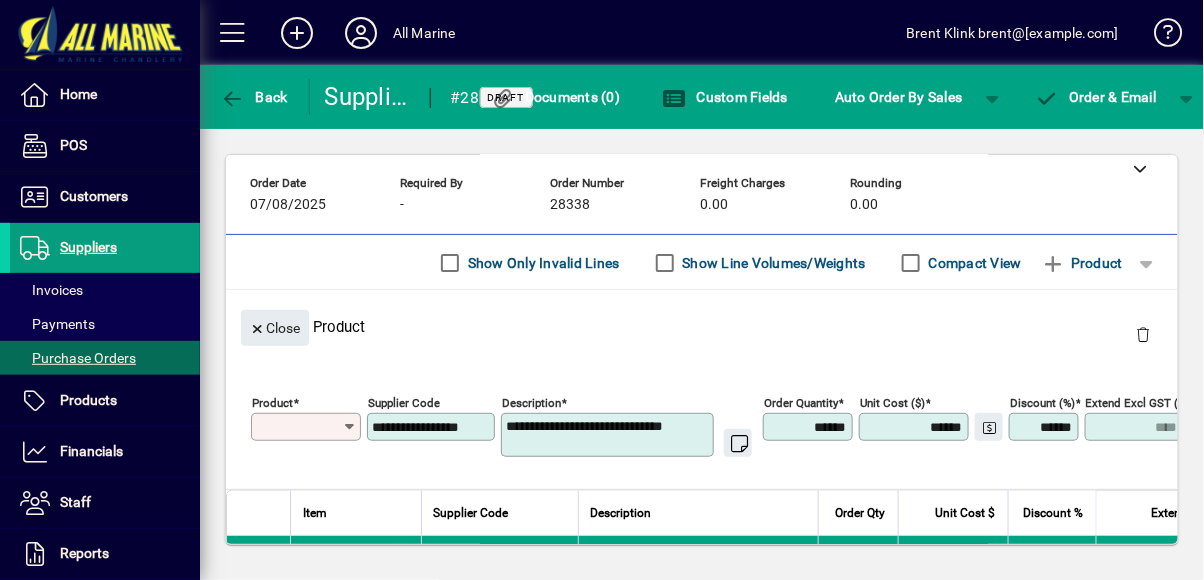 type on "********" 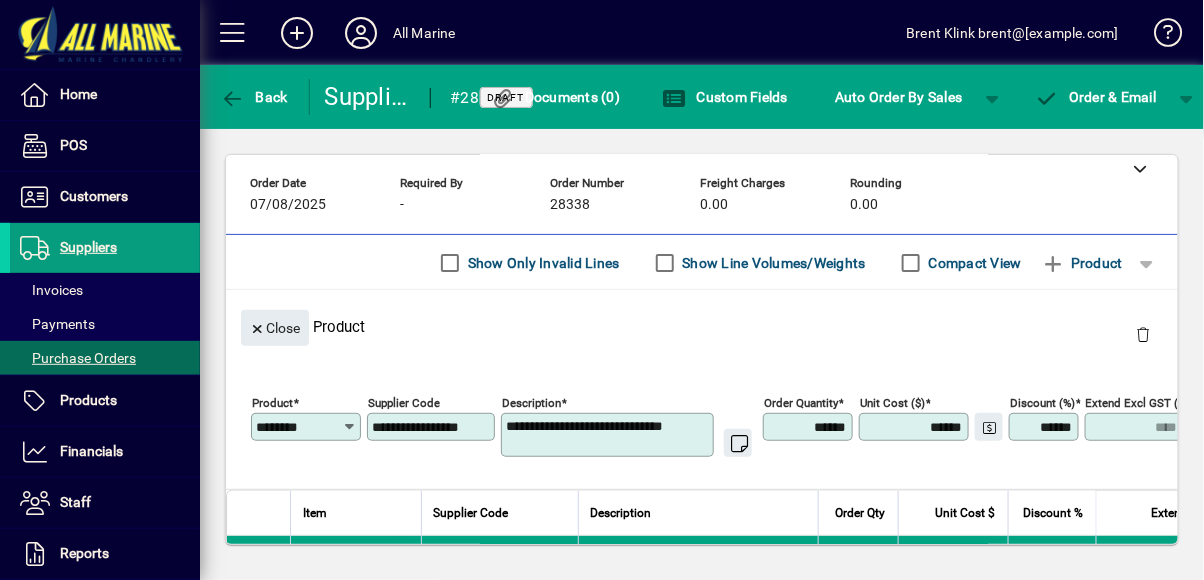 scroll, scrollTop: 173, scrollLeft: 0, axis: vertical 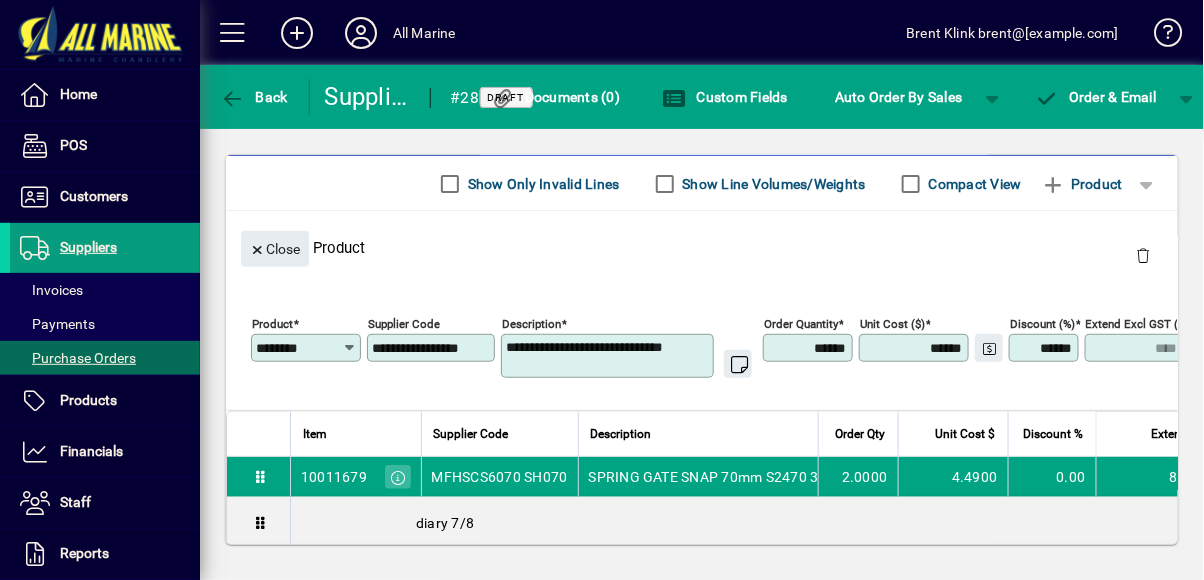 click on "******" at bounding box center [810, 348] 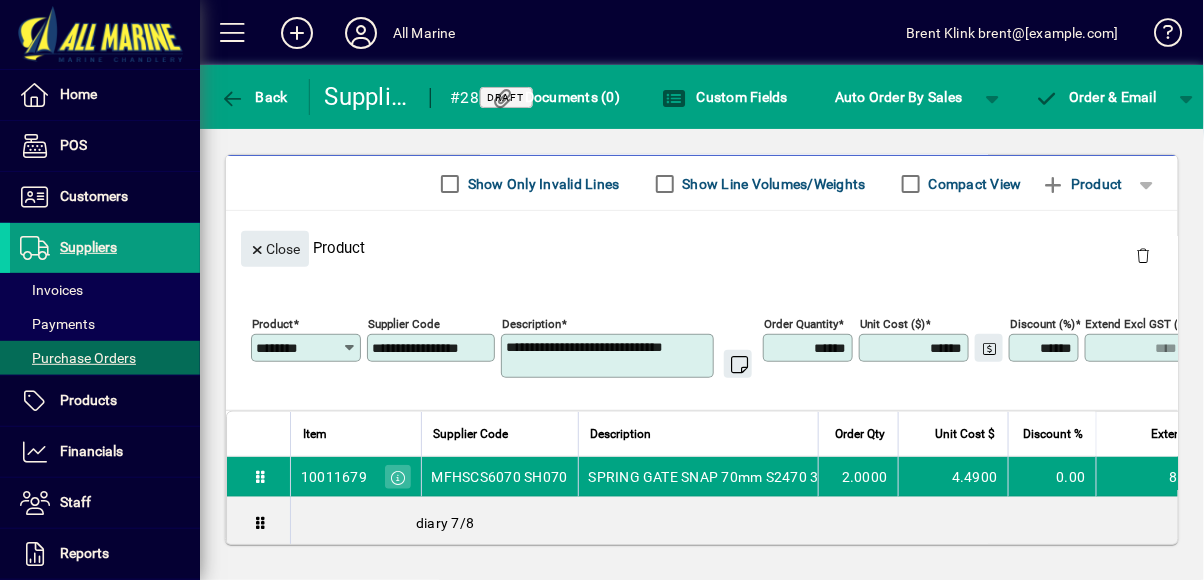 type on "*****" 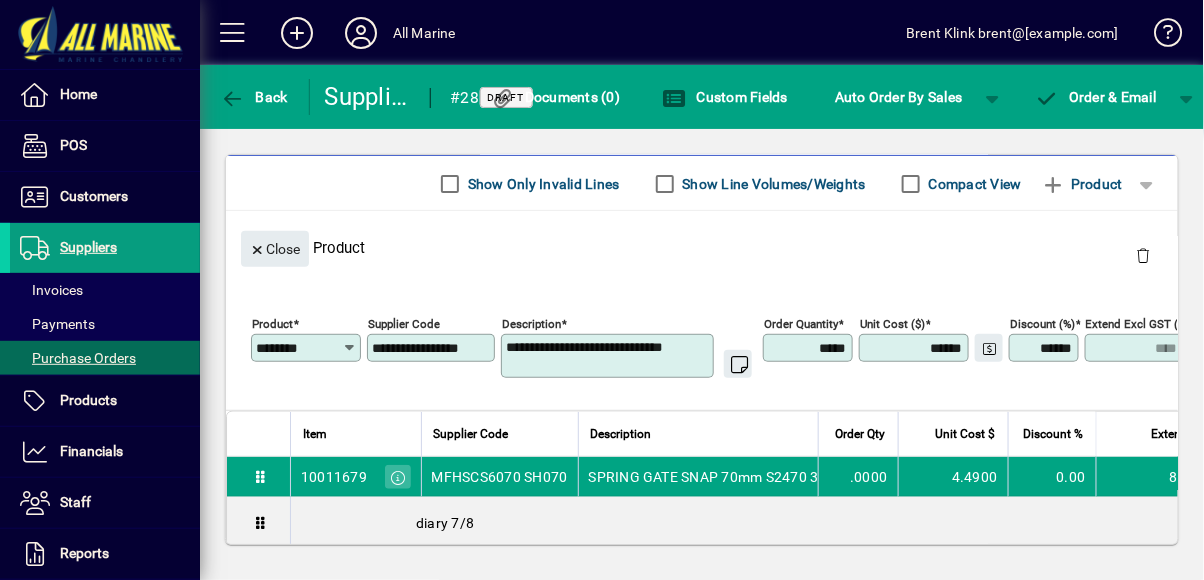 type on "****" 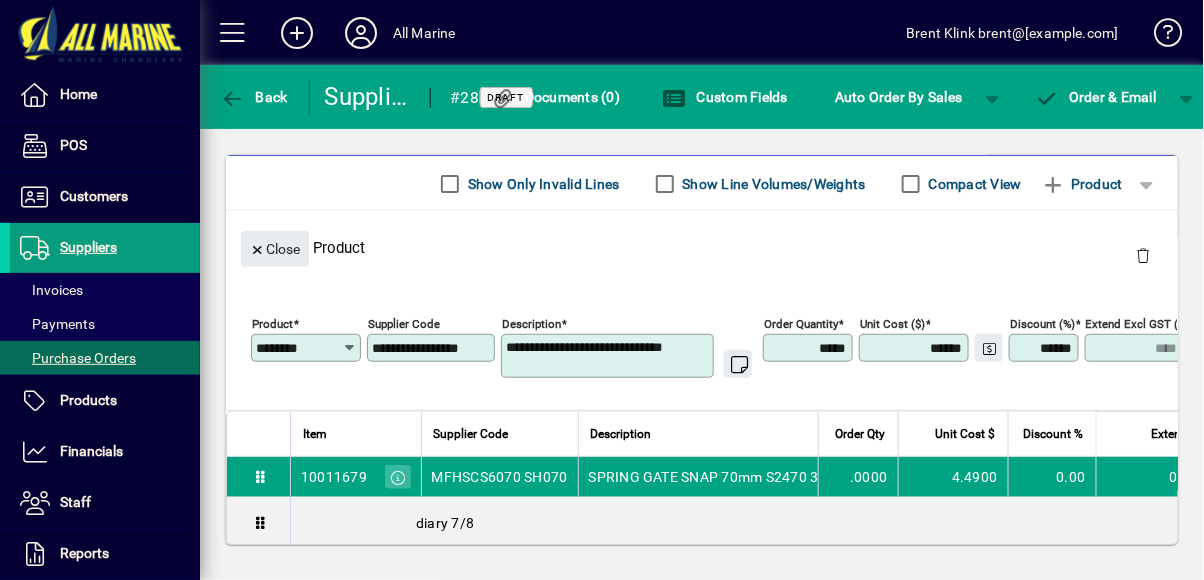 type on "******" 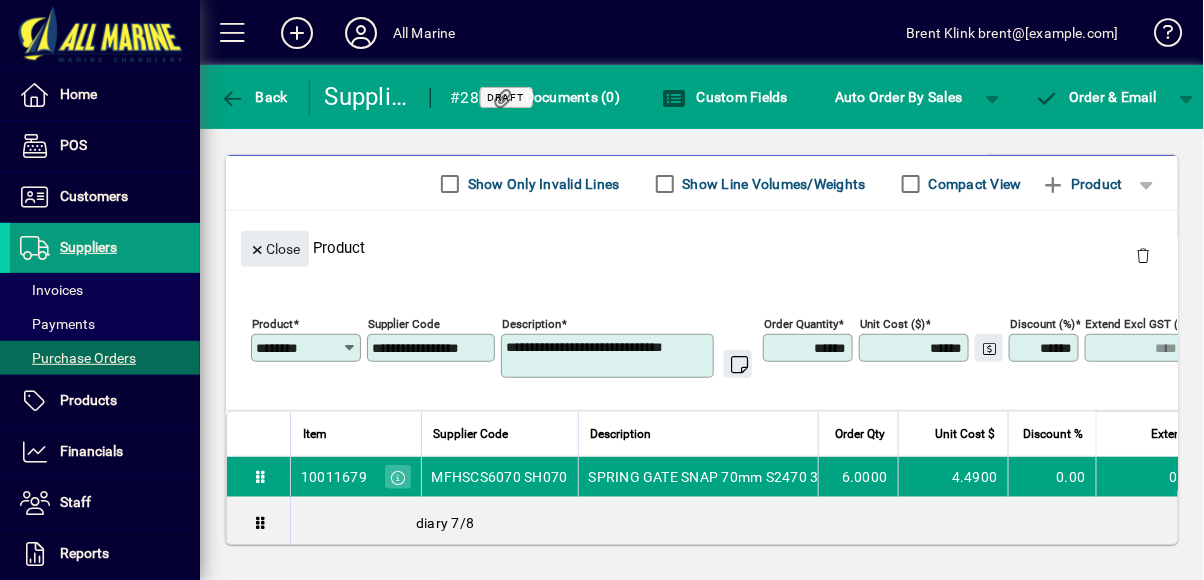 type on "*****" 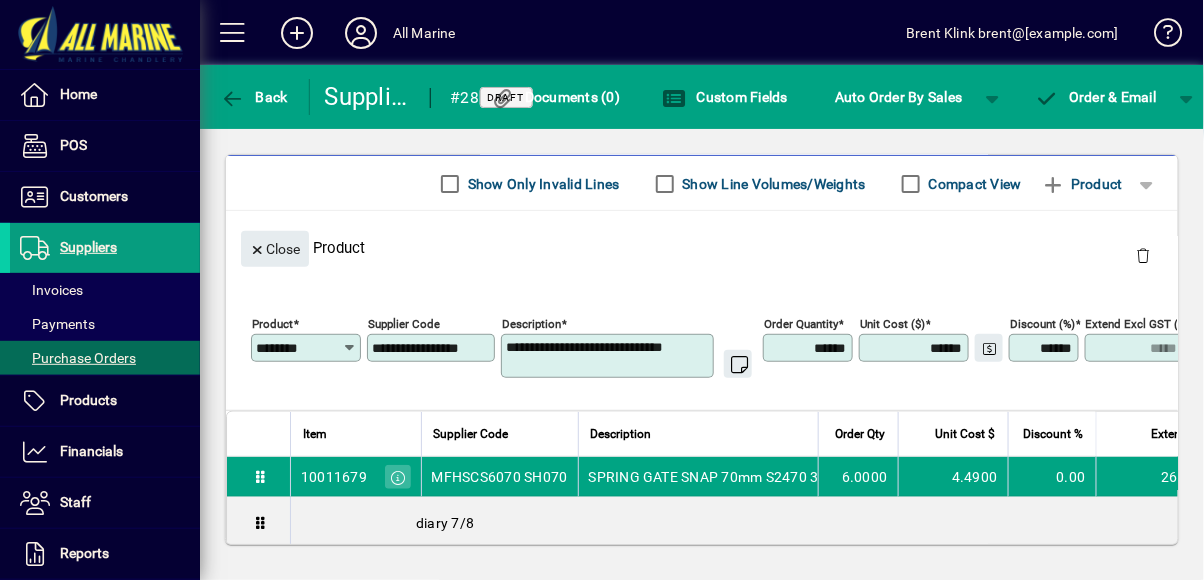 type on "******" 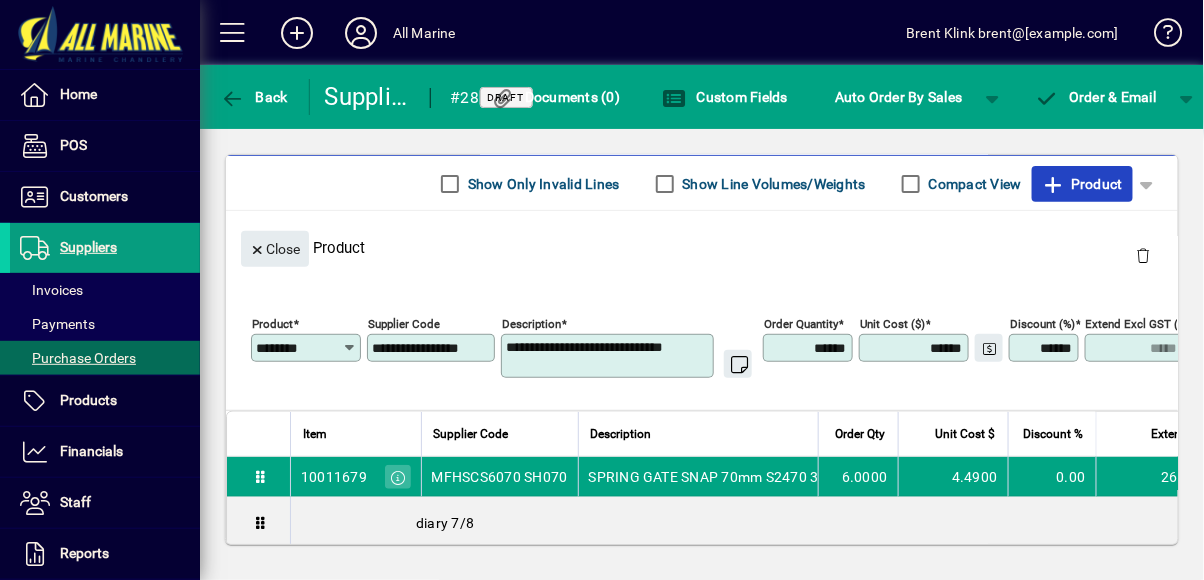 click on "Product" 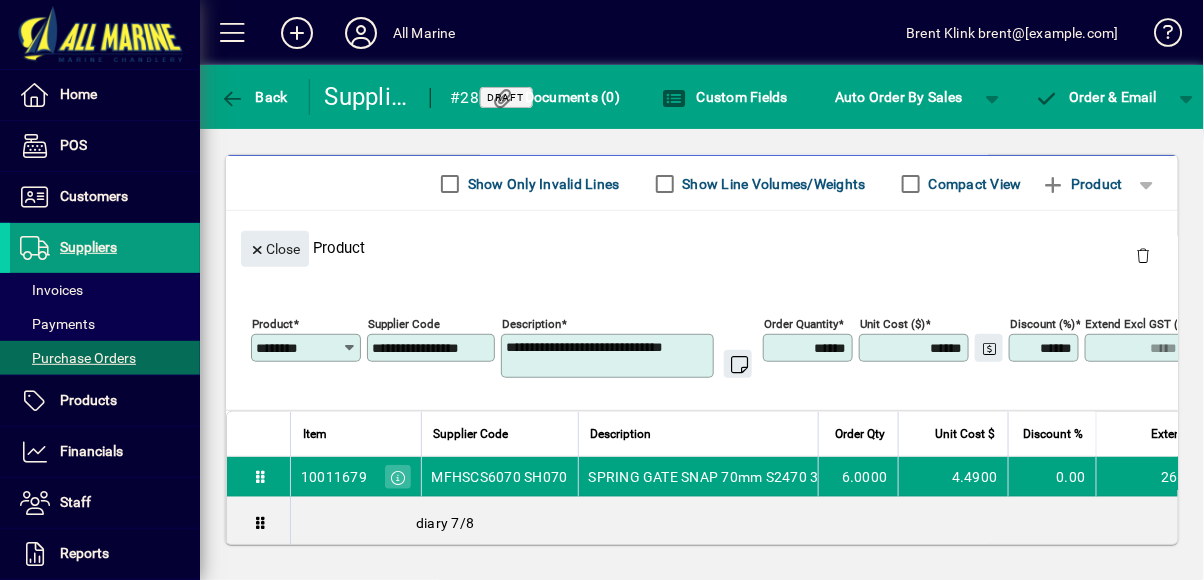 type 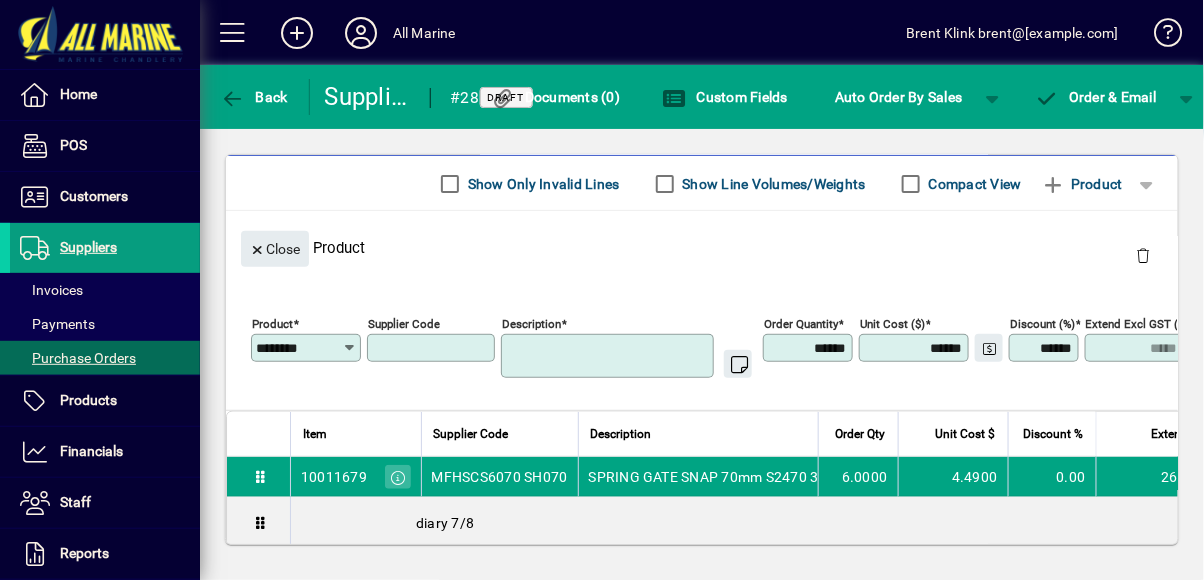 type on "******" 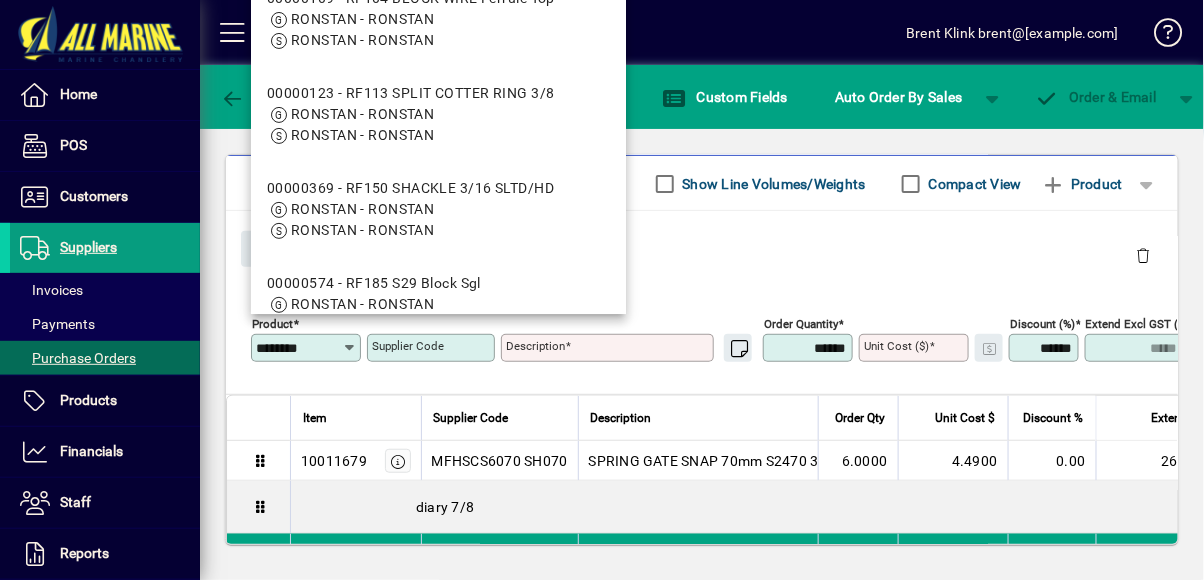 type on "********" 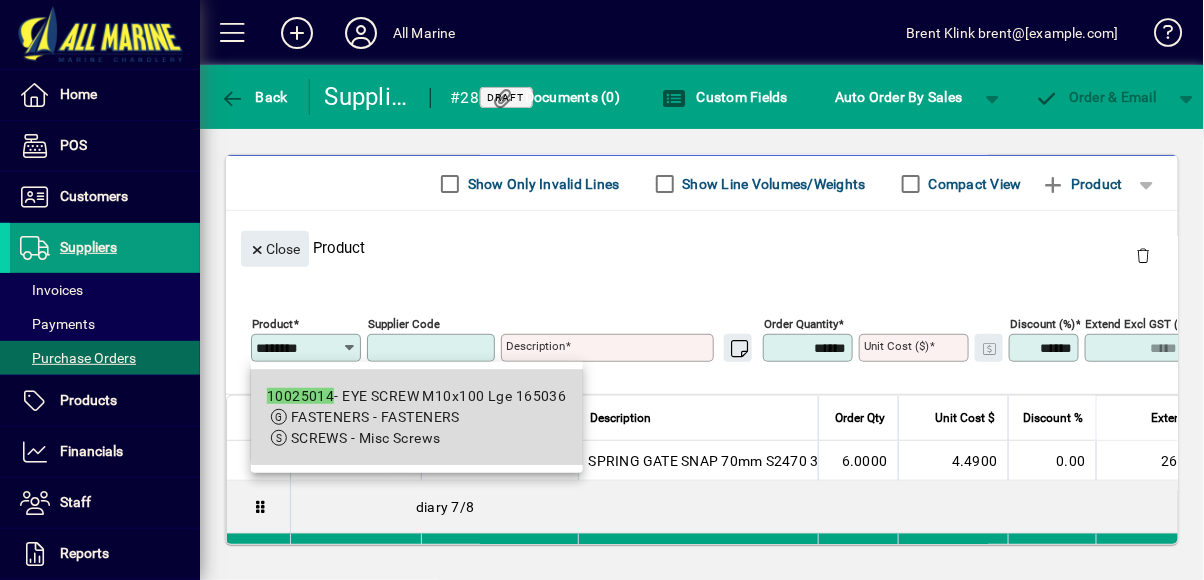 click on "FASTENERS - FASTENERS" at bounding box center (417, 417) 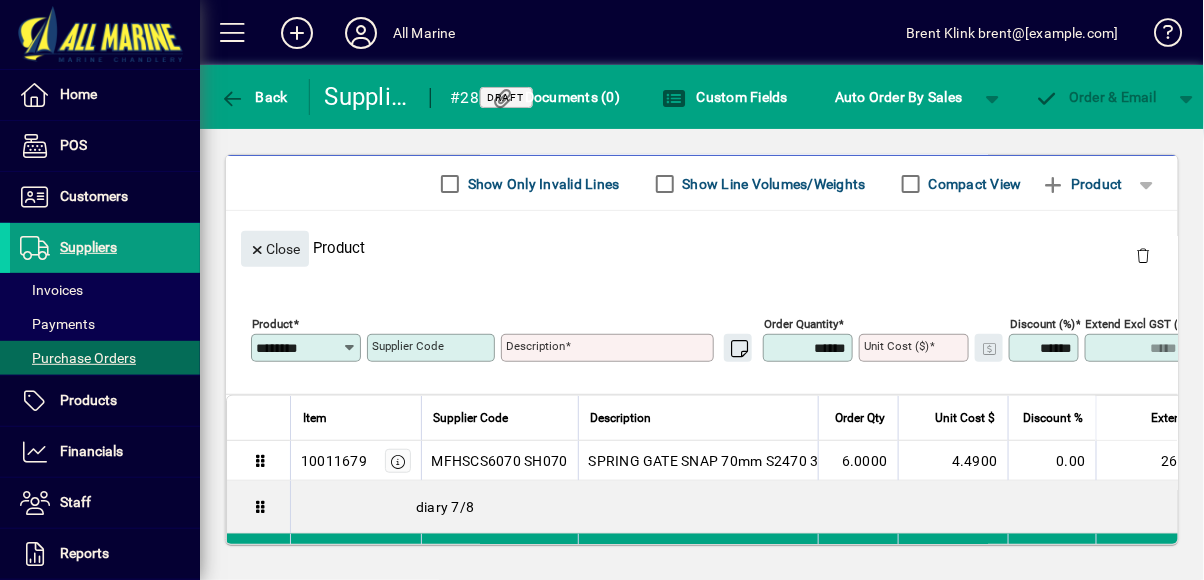 type on "**********" 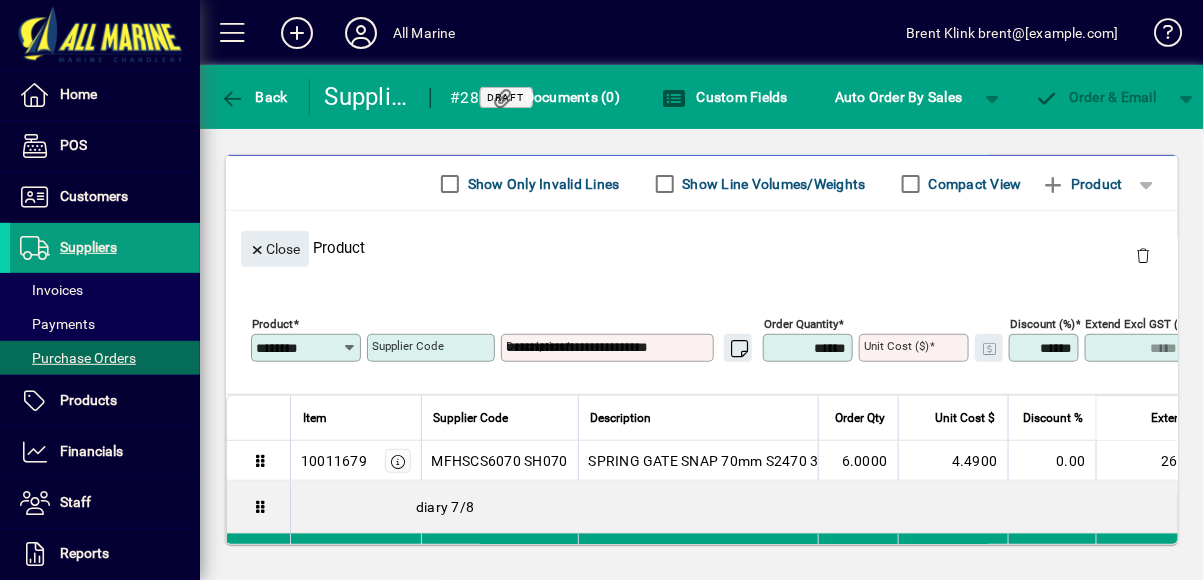 type on "******" 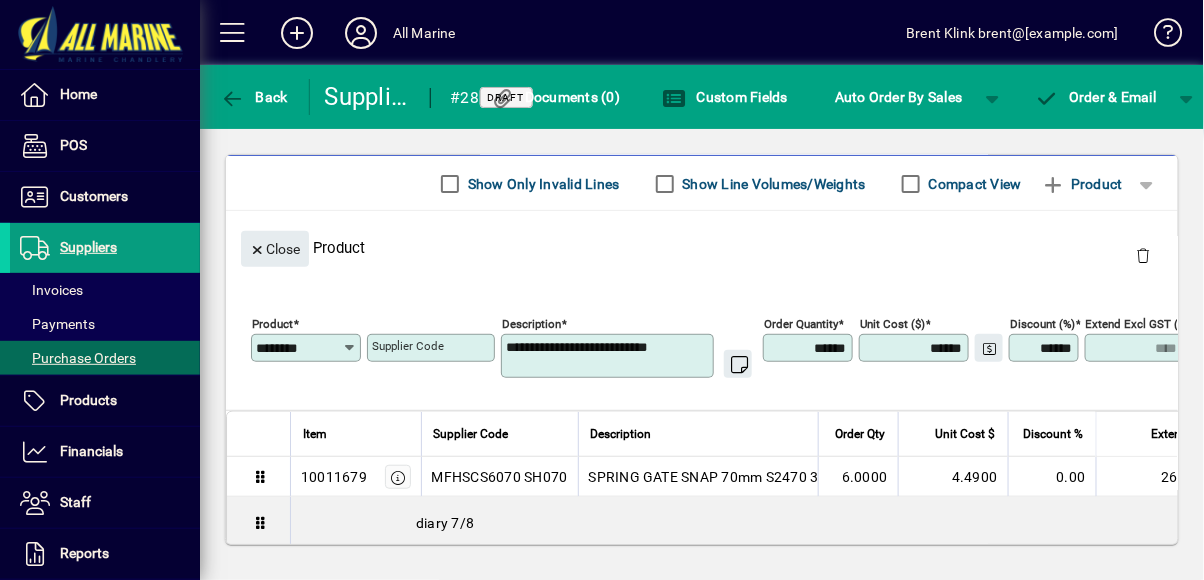 click on "Order Quantity ******" 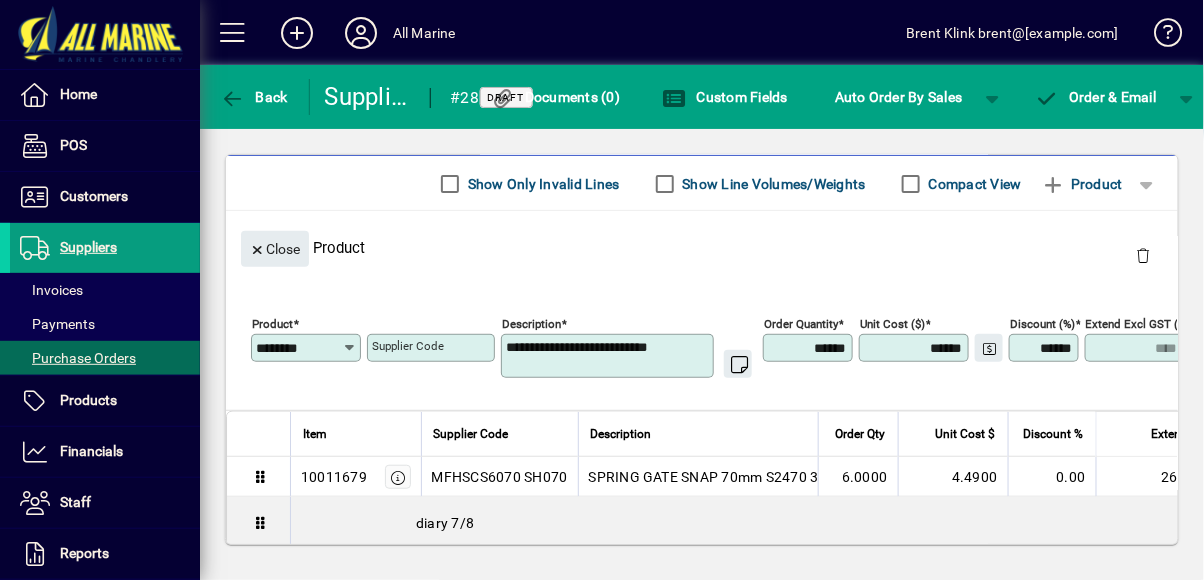 type on "*****" 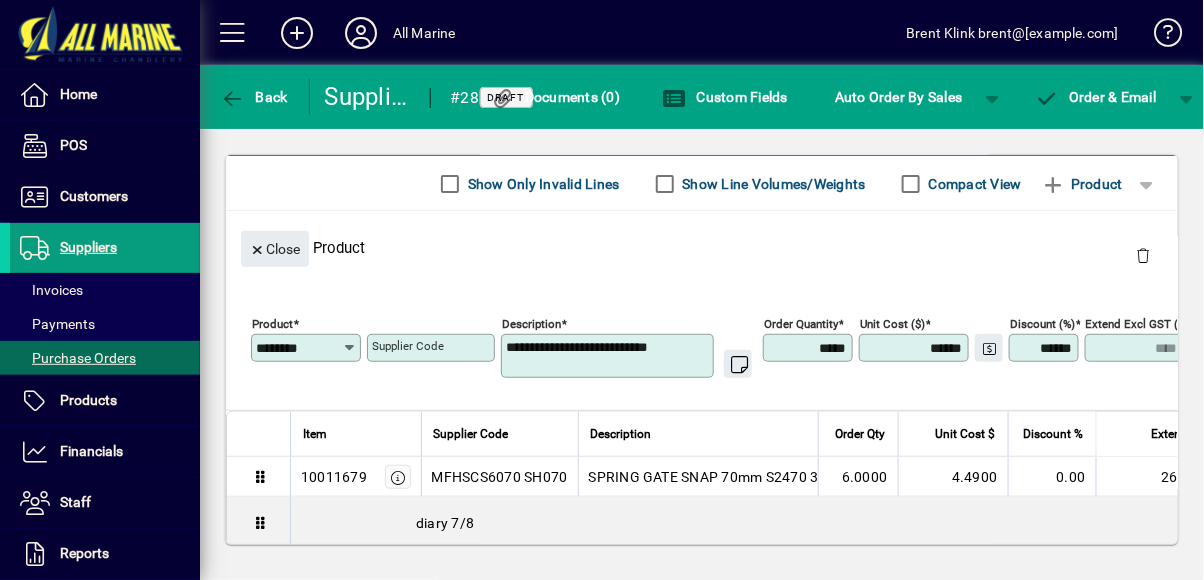 type on "****" 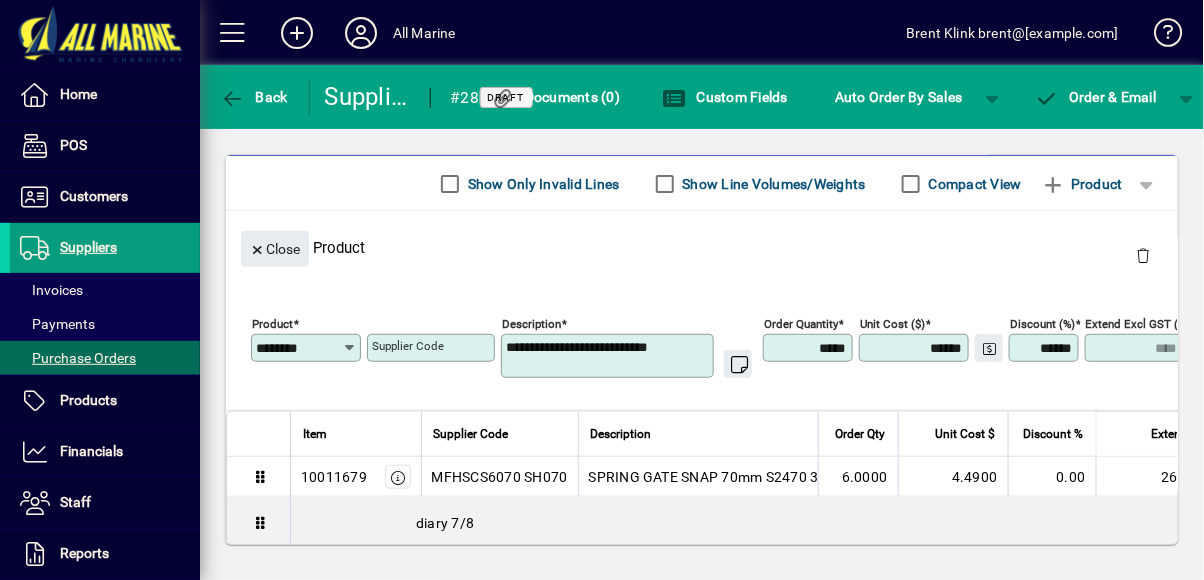 type on "******" 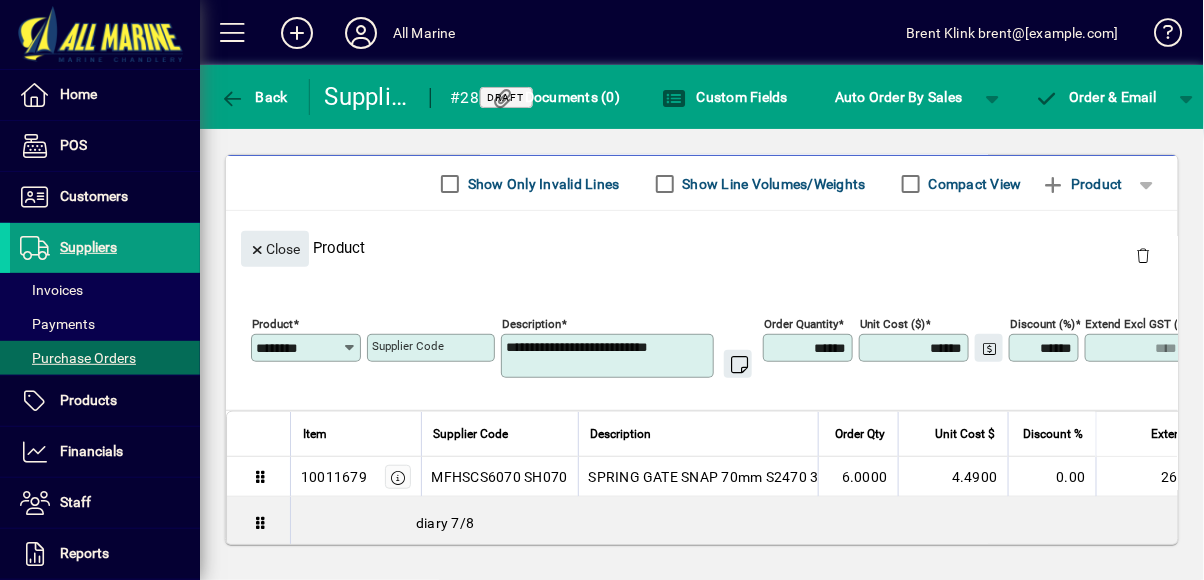 type on "*****" 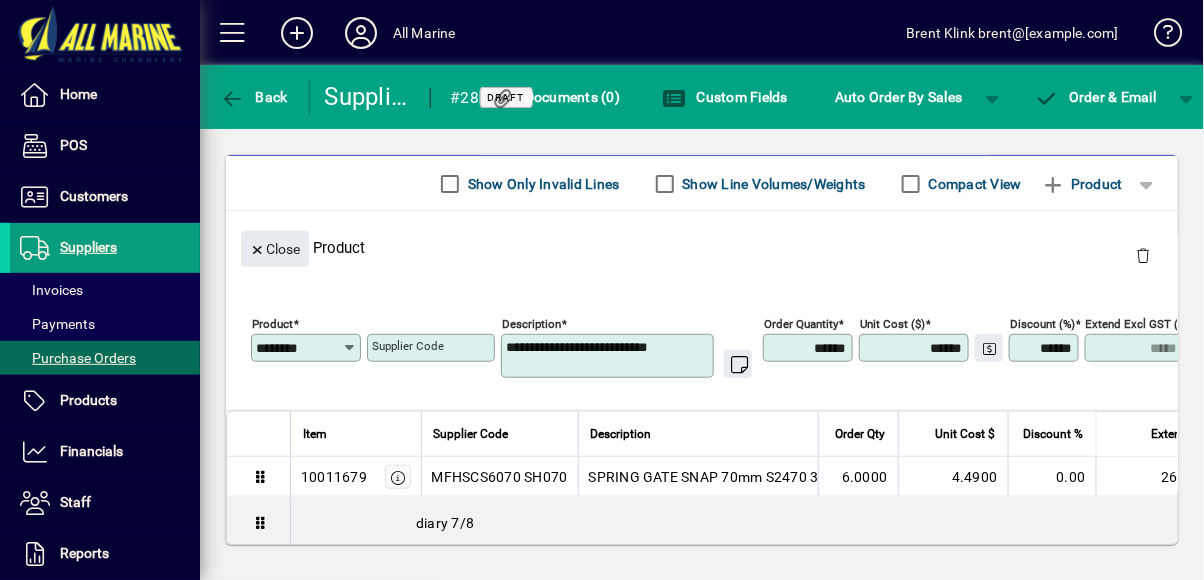 type on "******" 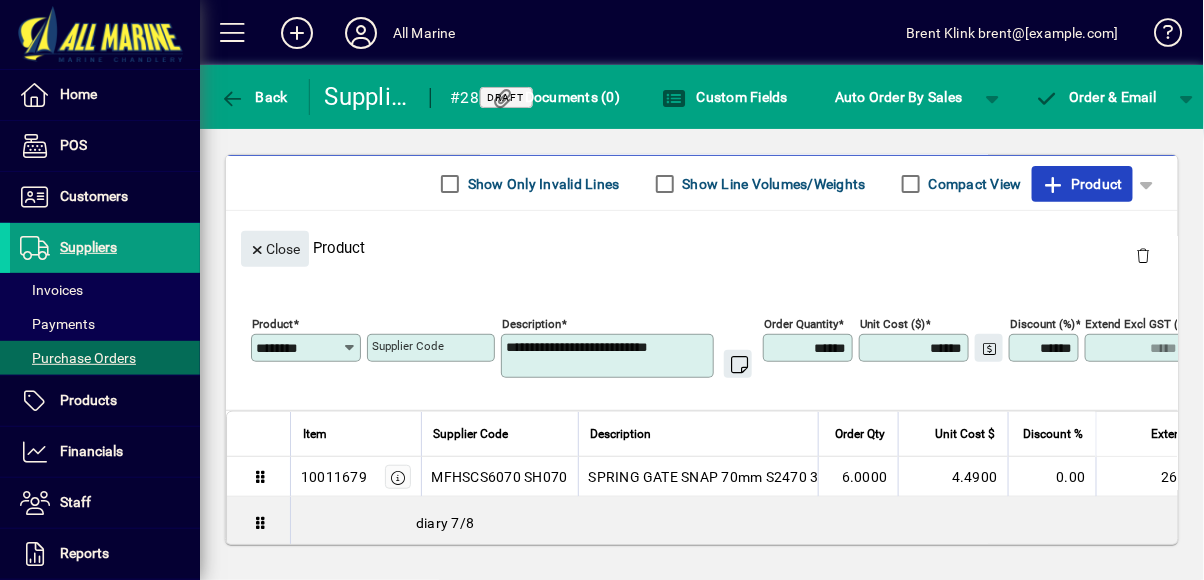 click on "Product" 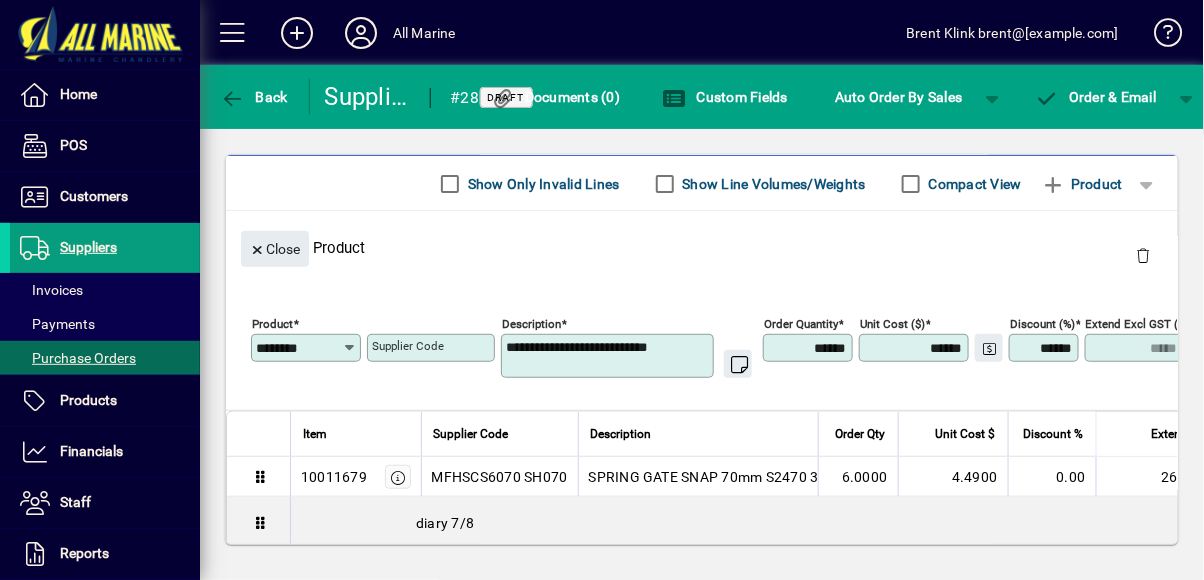 type 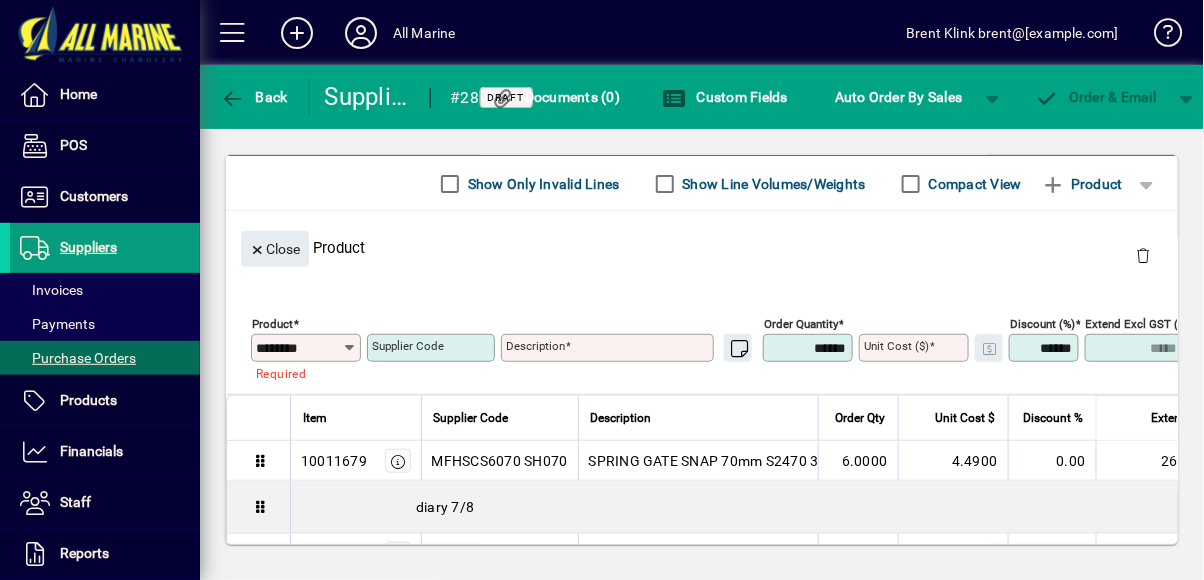type on "********" 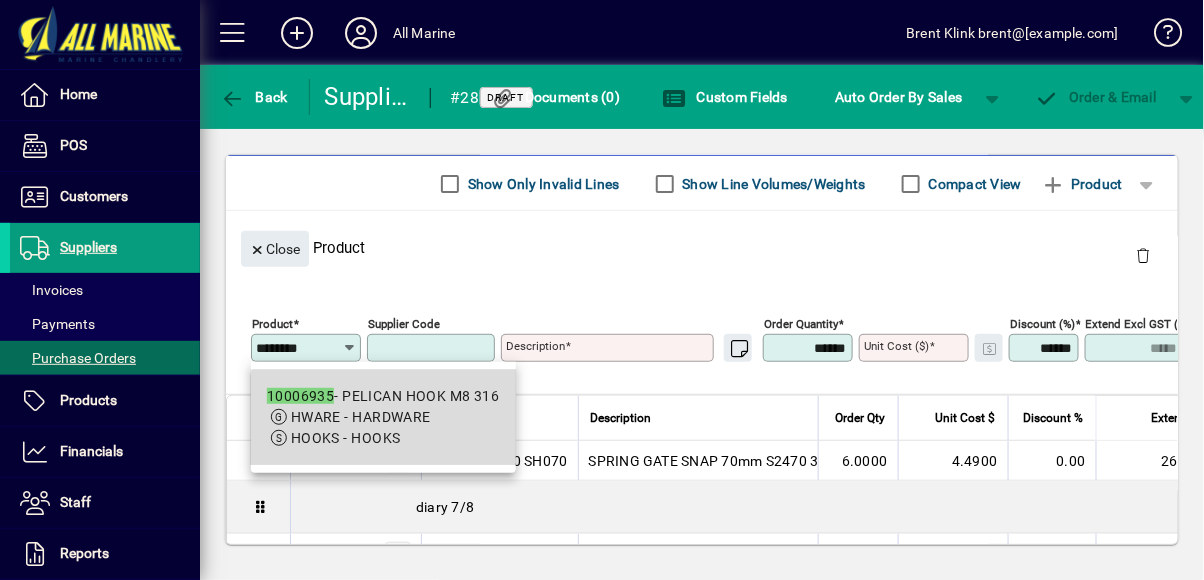 click on "HWARE - HARDWARE" at bounding box center [361, 417] 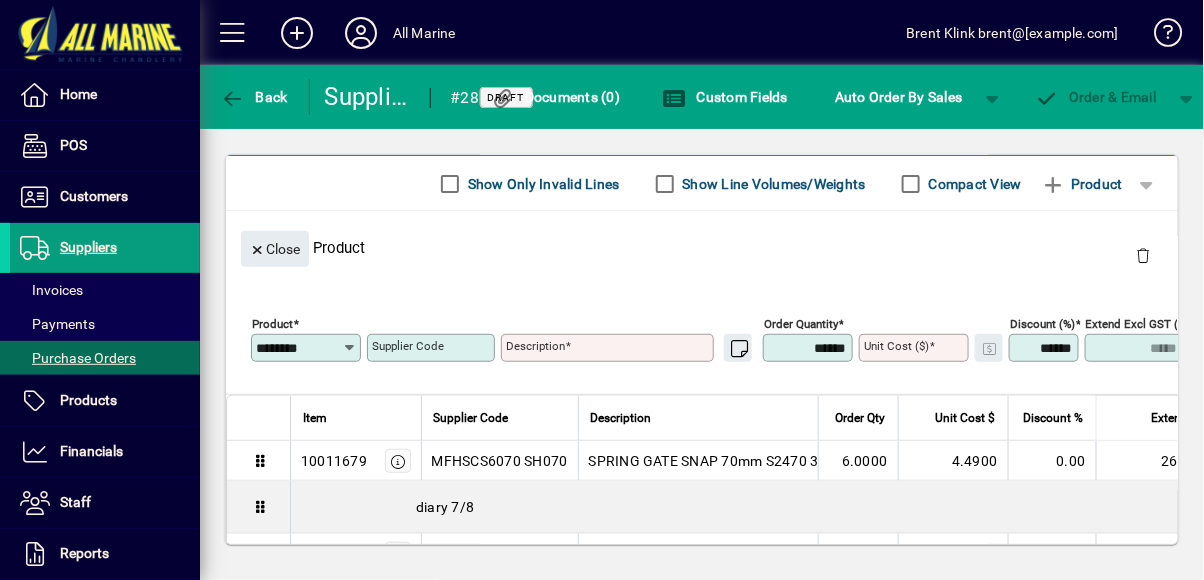 type on "**********" 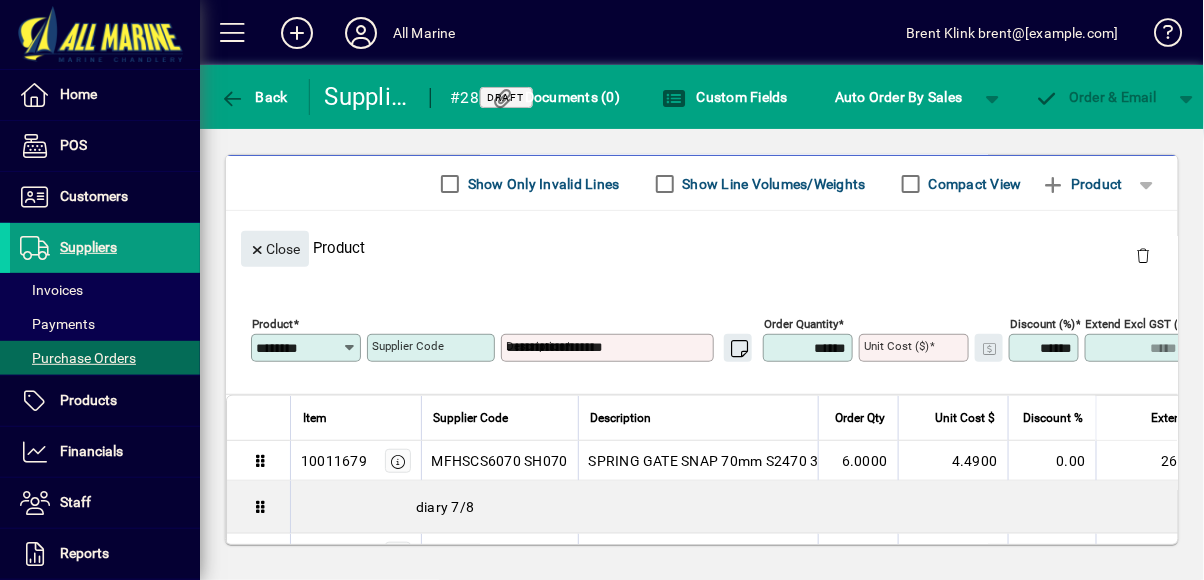 type on "********" 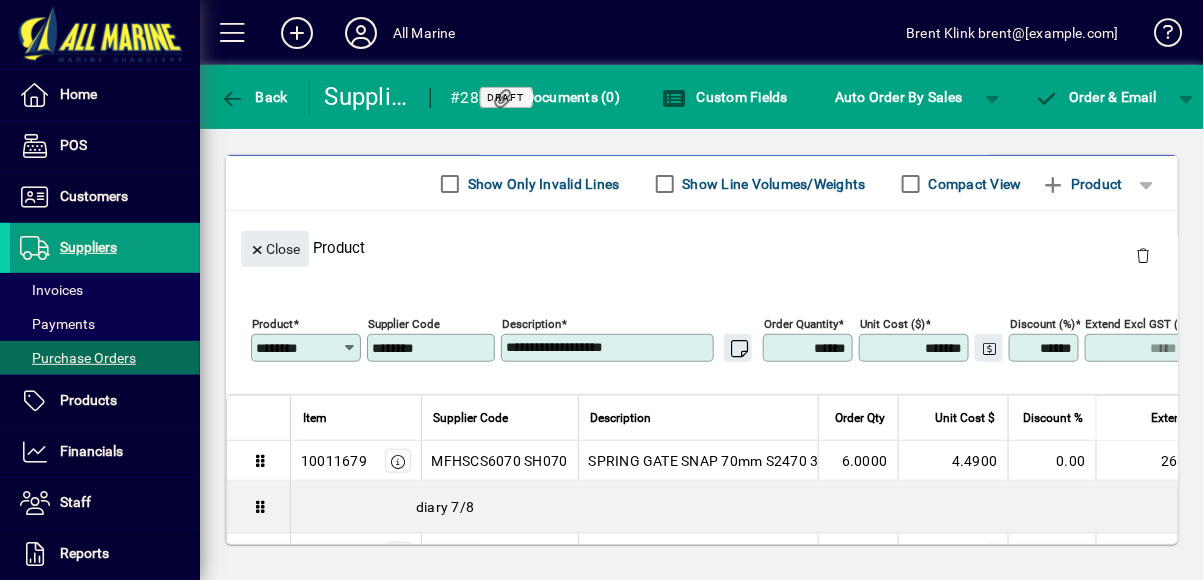 click on "******" at bounding box center [810, 348] 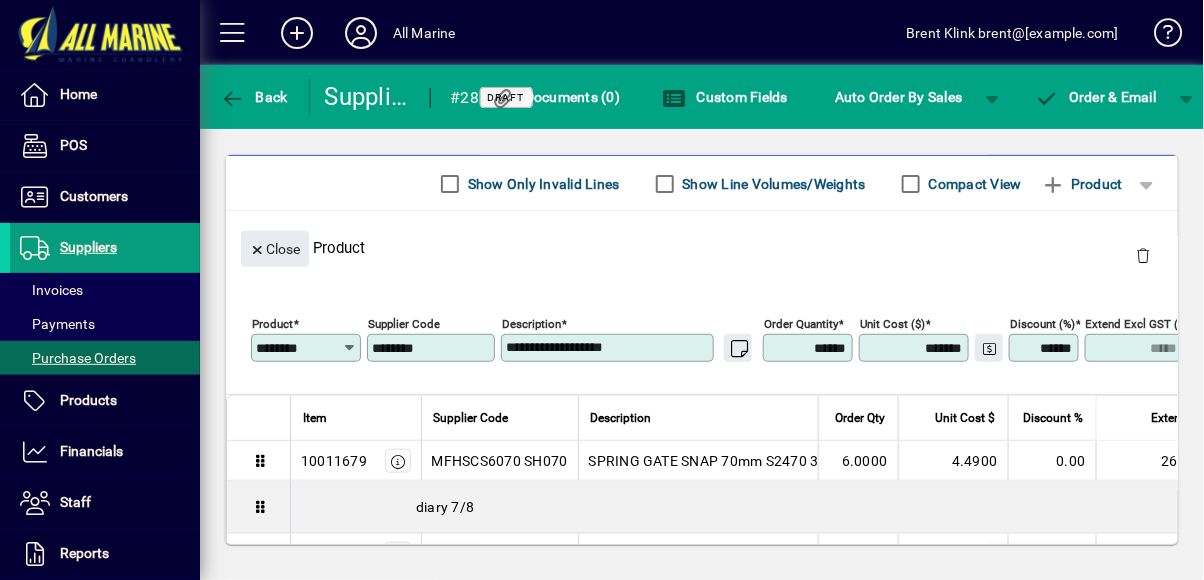 type on "*****" 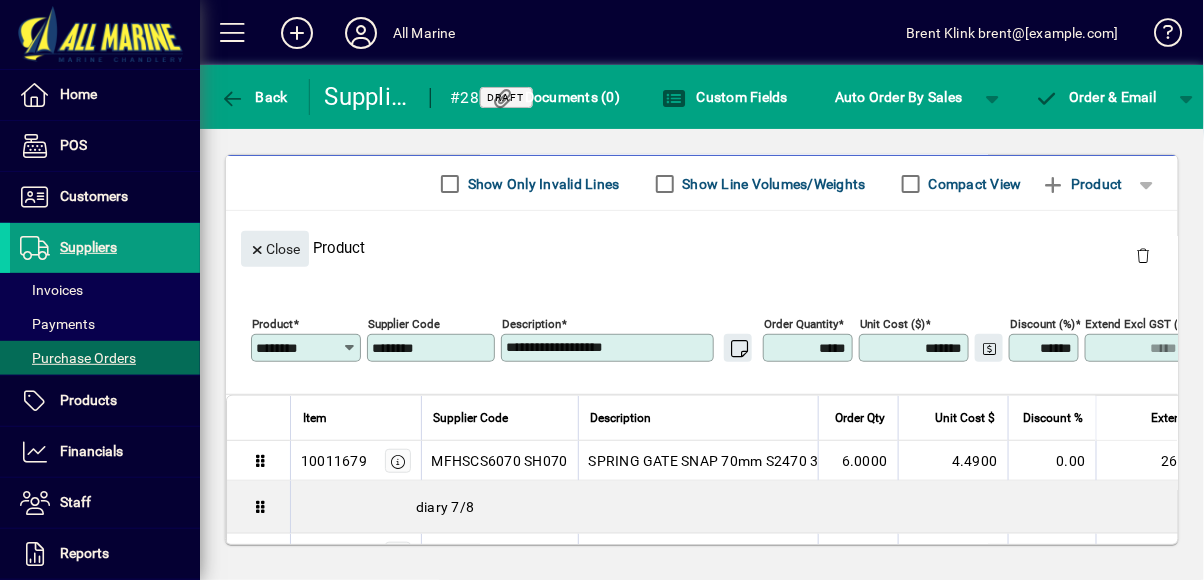 type on "****" 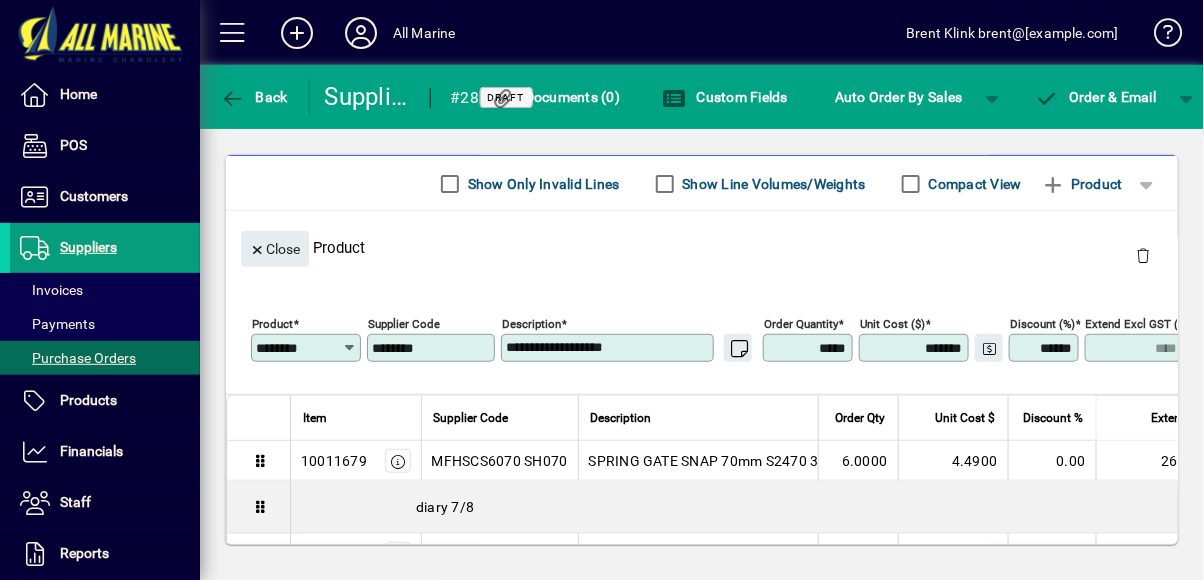 type on "******" 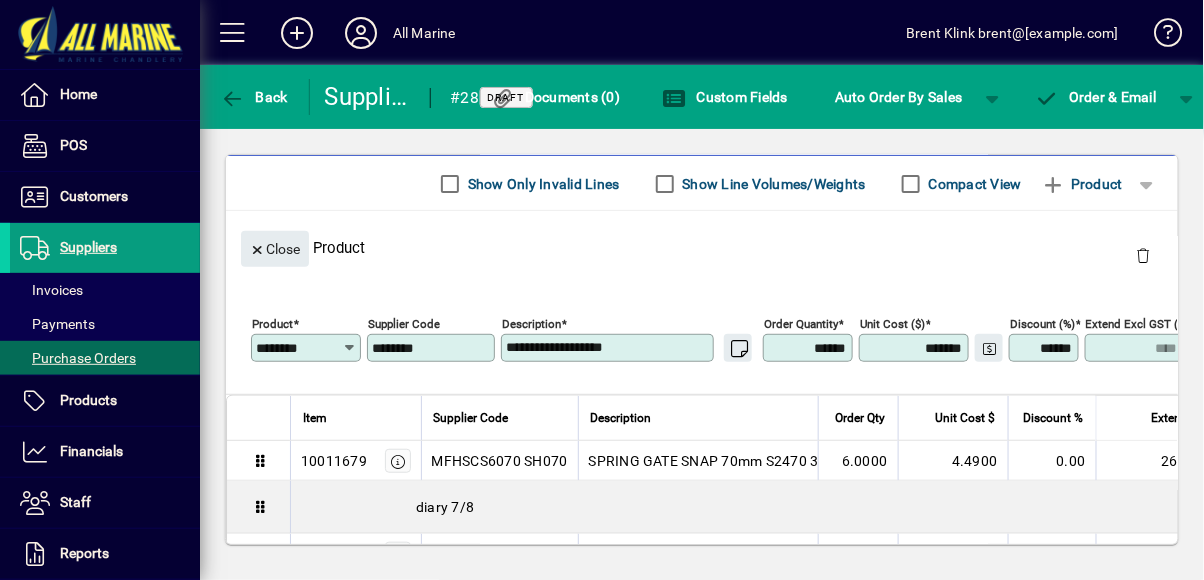 type on "*****" 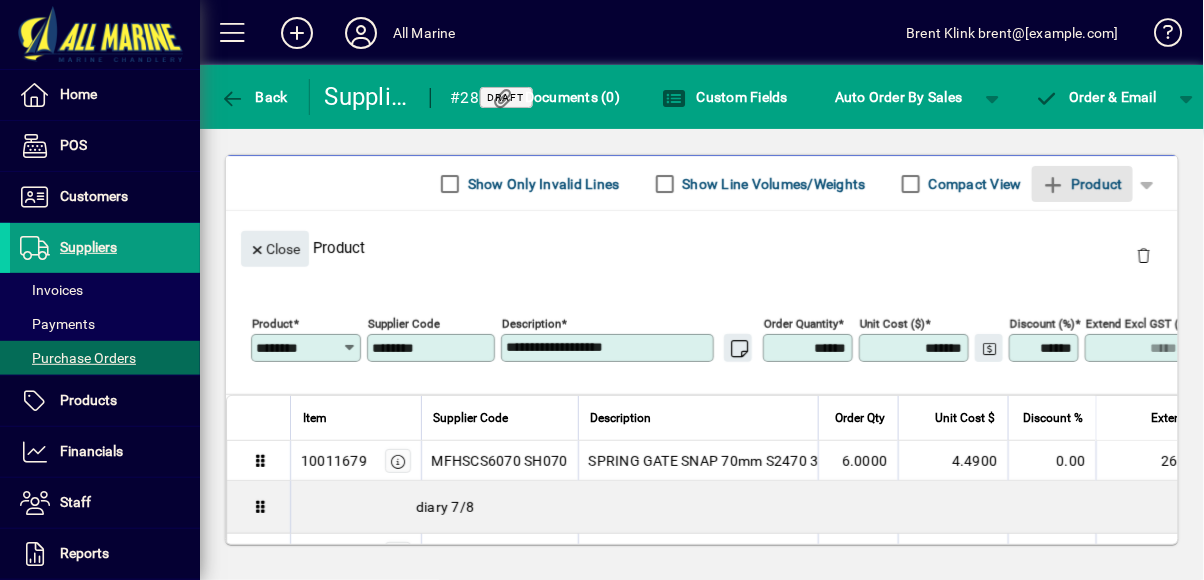 type on "******" 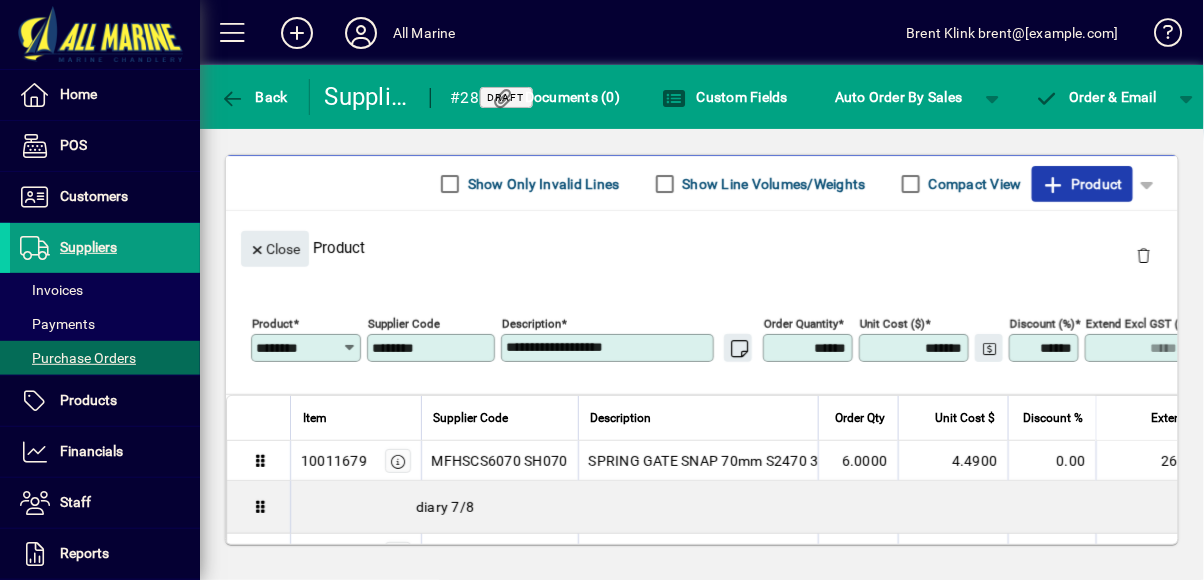 click on "Product" 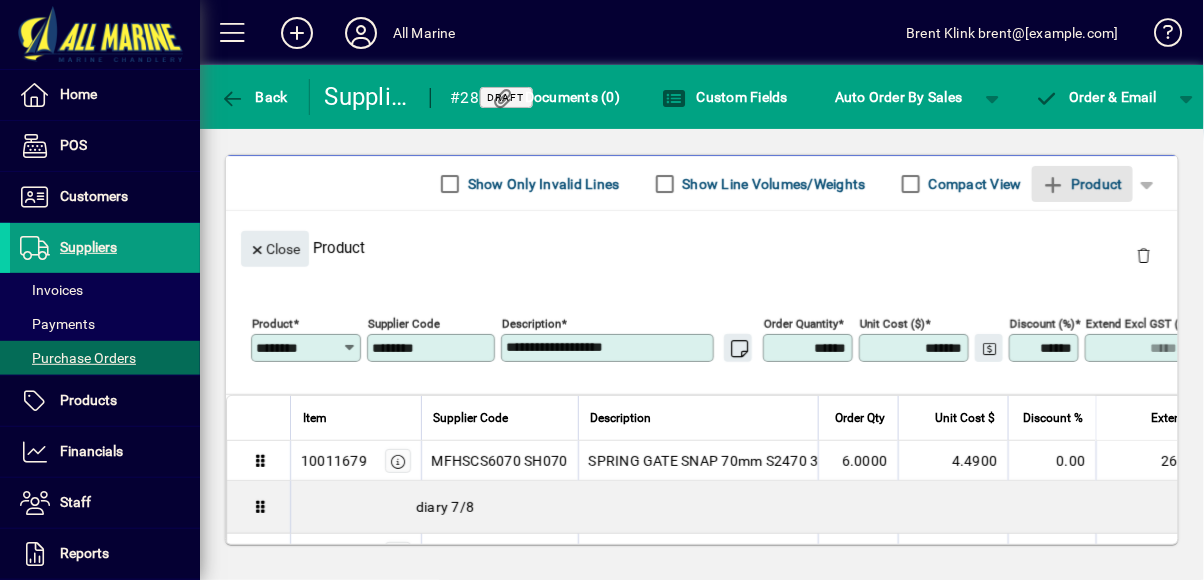 type 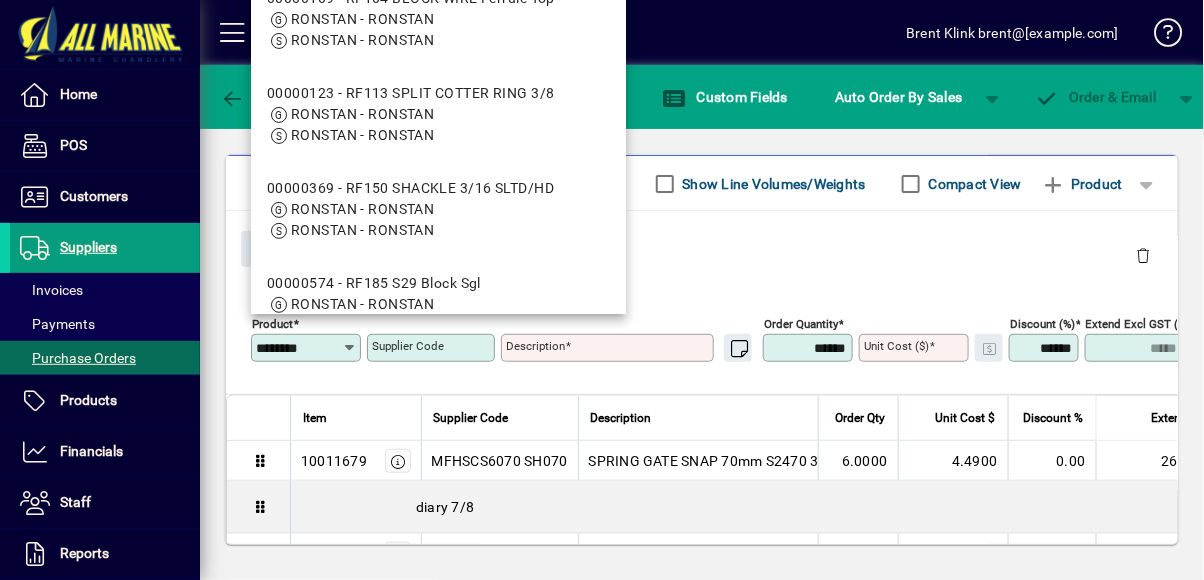 type on "********" 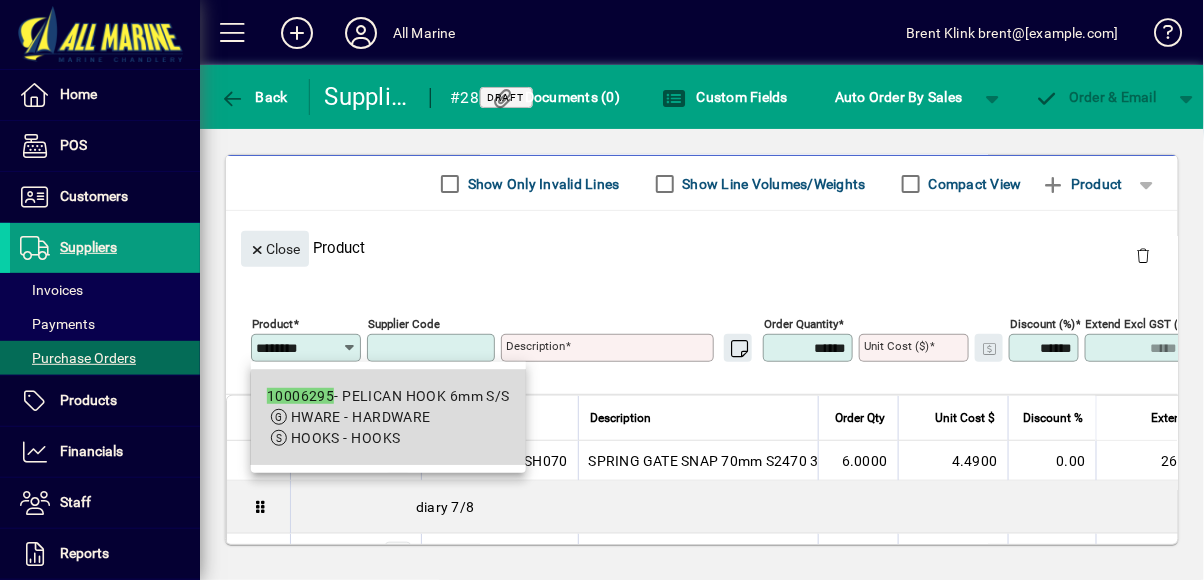 click on "HWARE - HARDWARE" at bounding box center (388, 417) 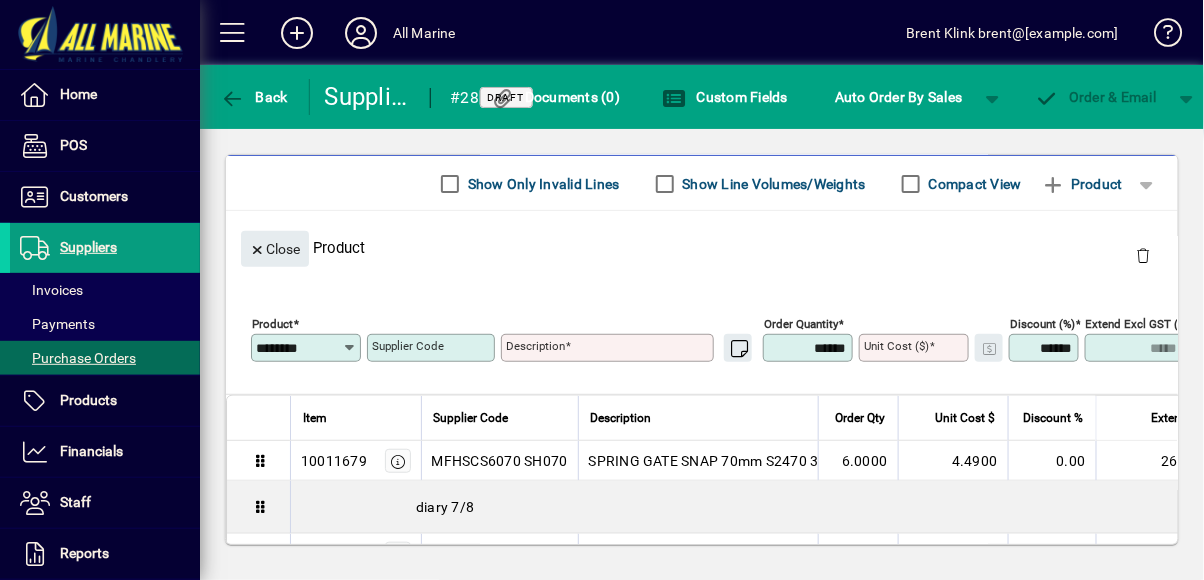 type on "**********" 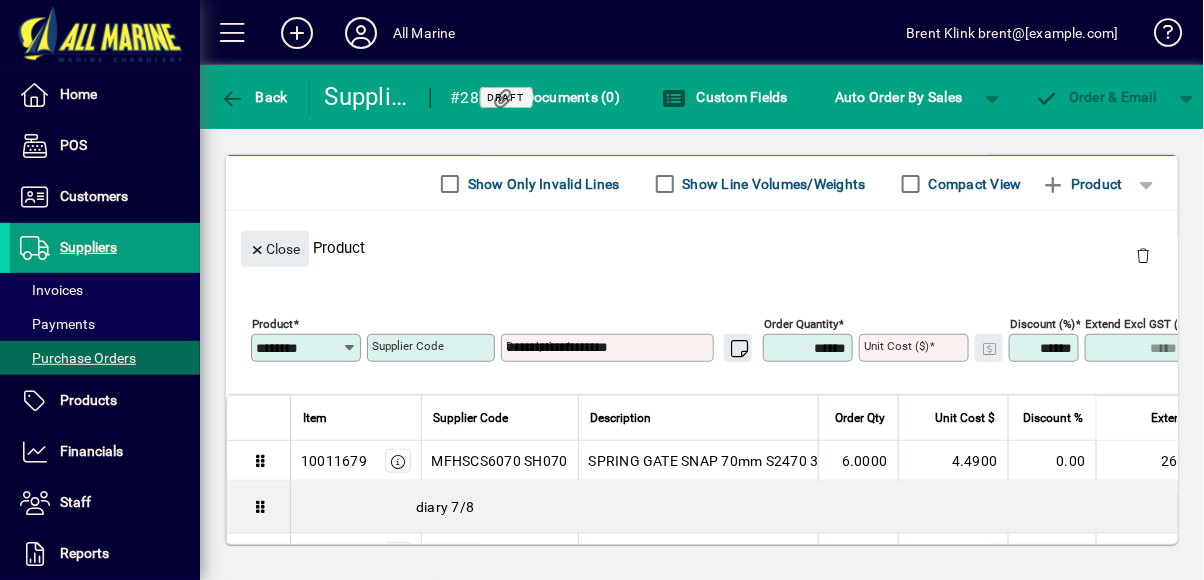 type on "********" 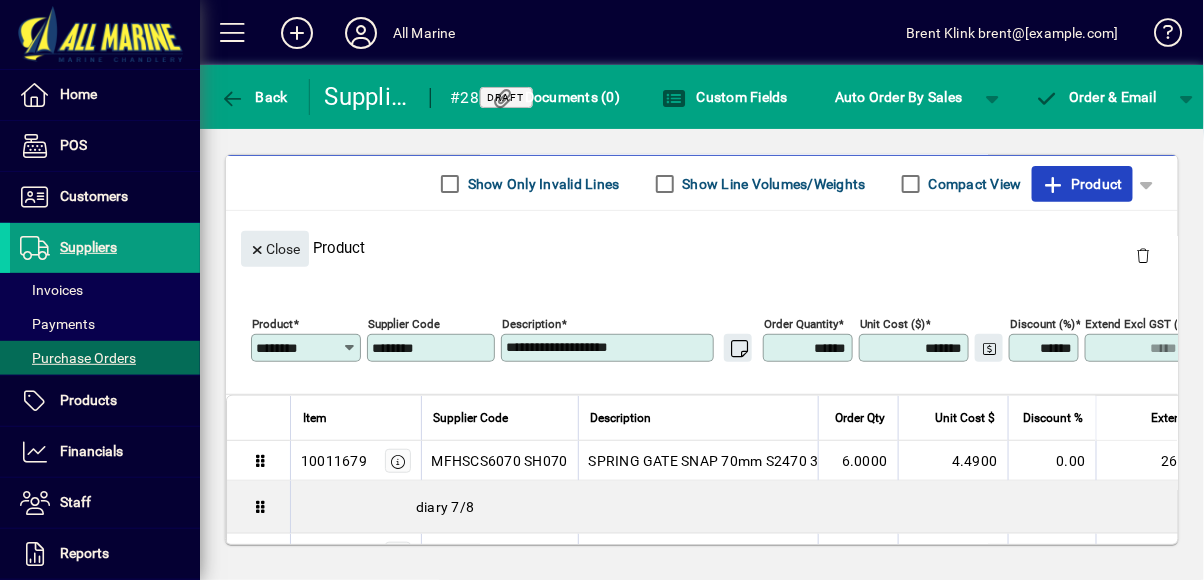 click on "Product" 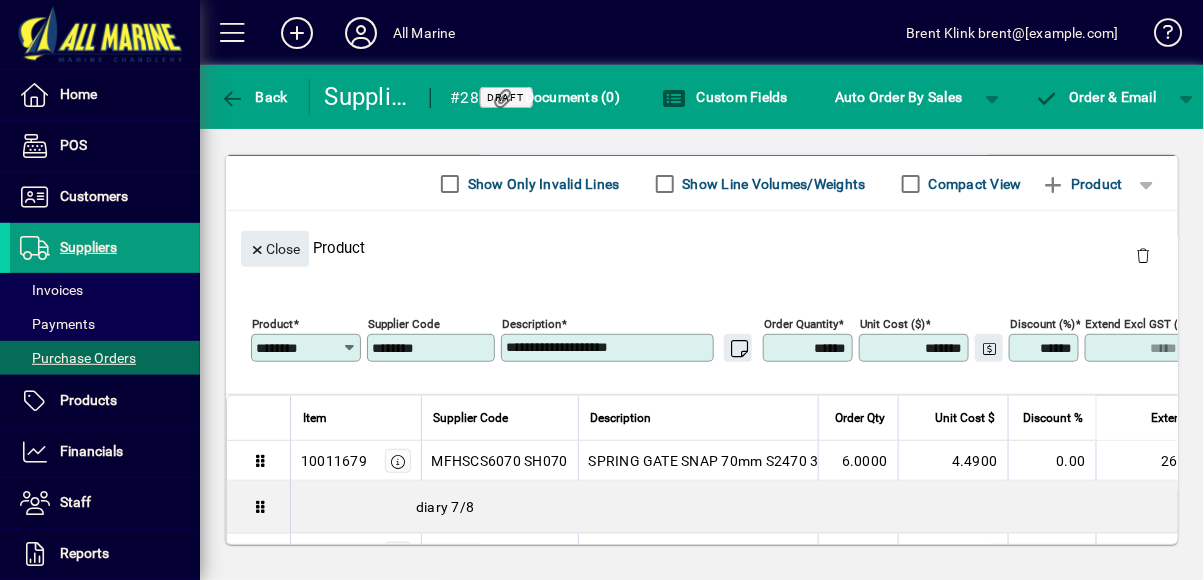 type 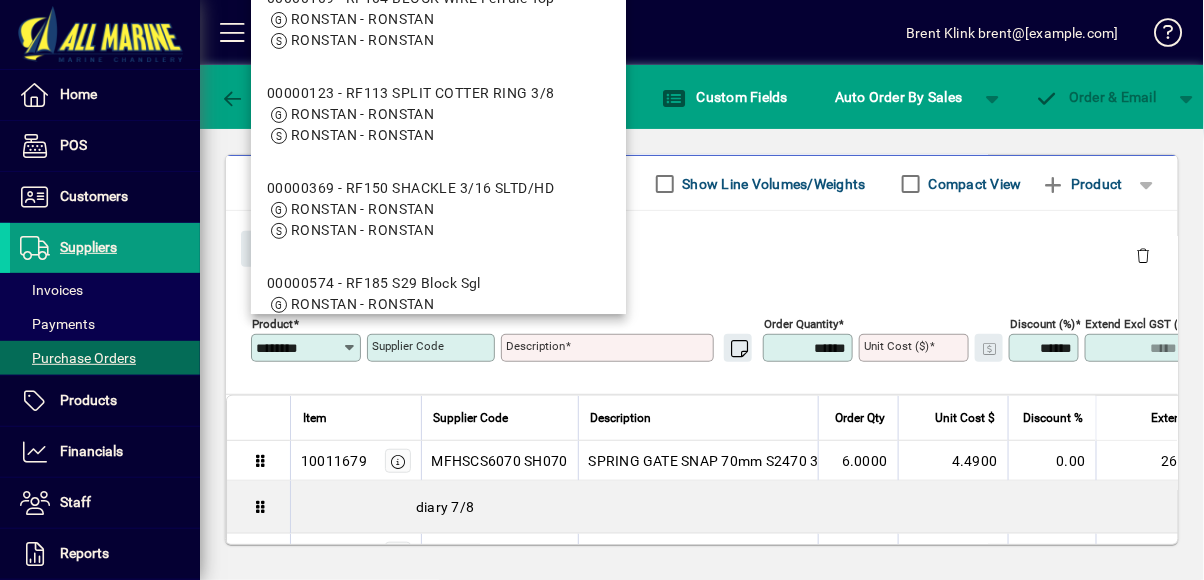 type on "********" 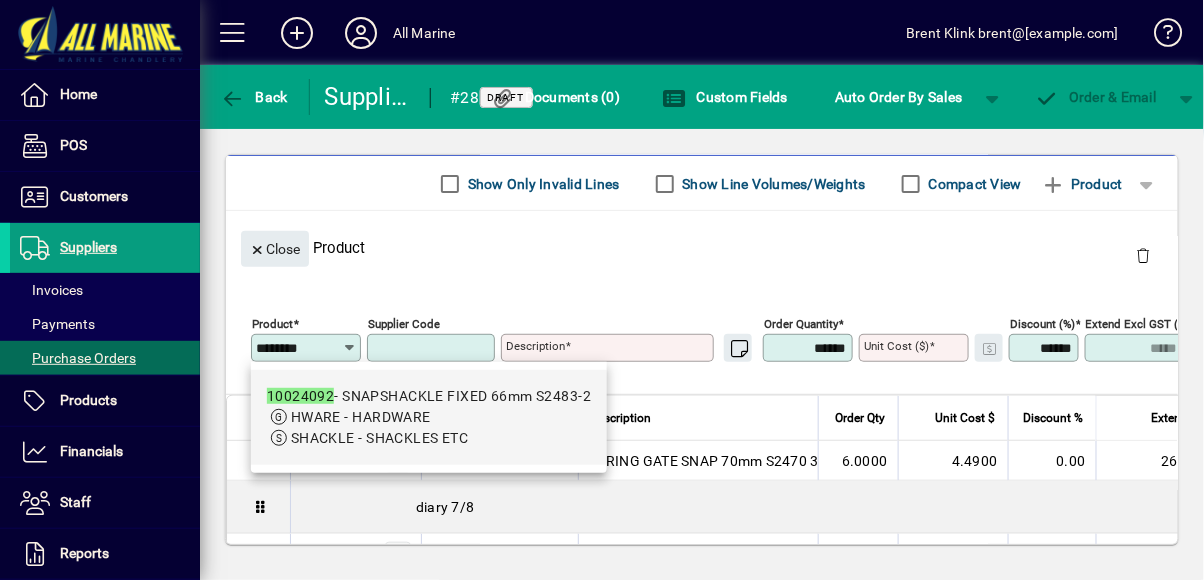 click on "HWARE - HARDWARE" at bounding box center [429, 417] 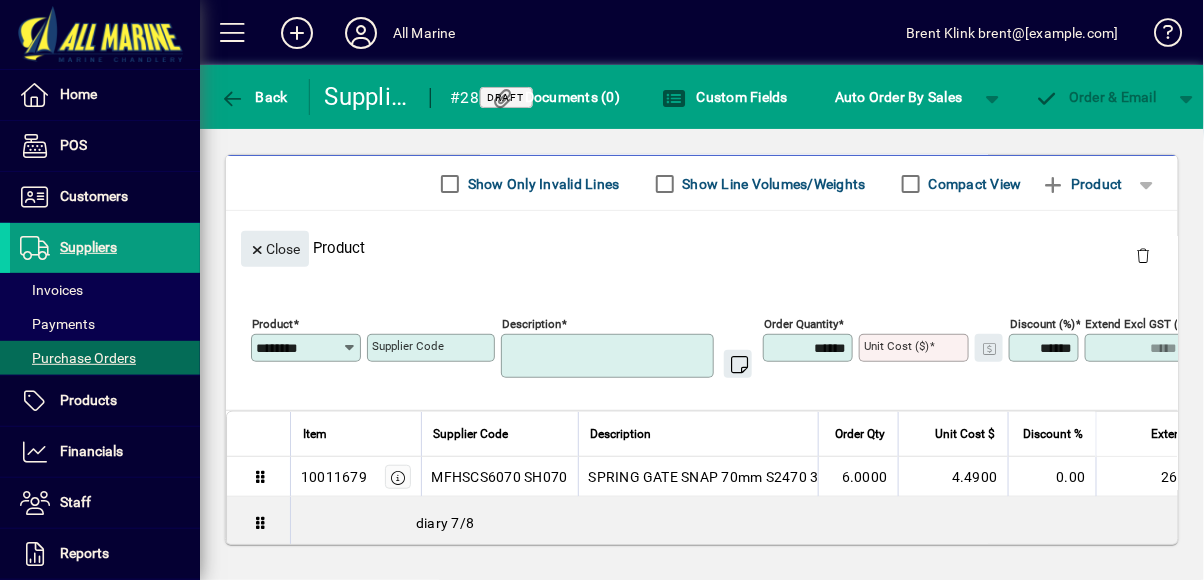 type on "**********" 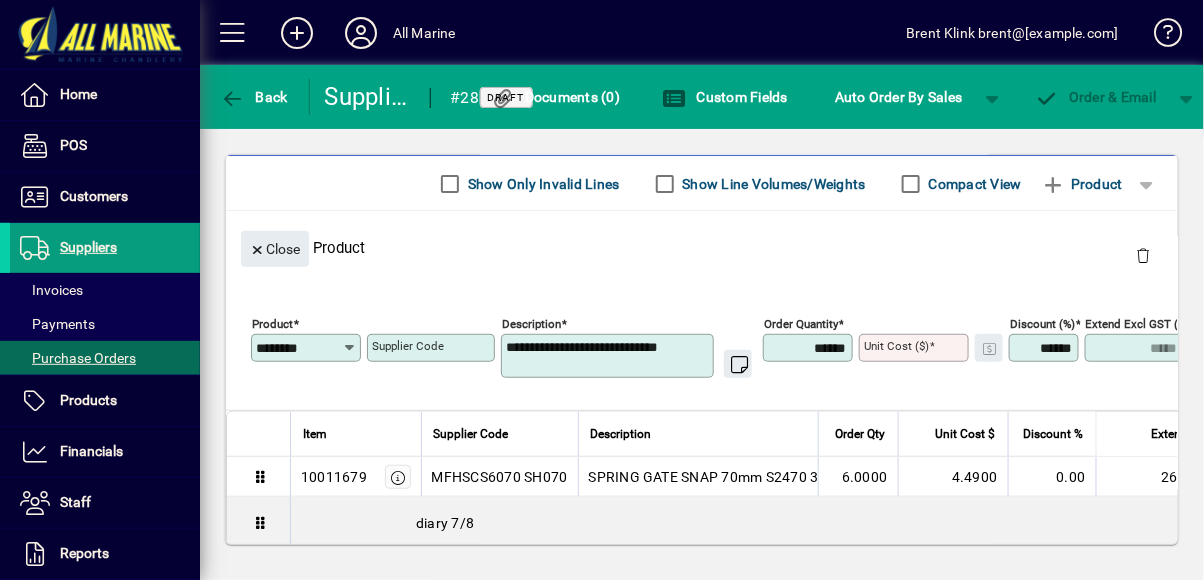 type on "********" 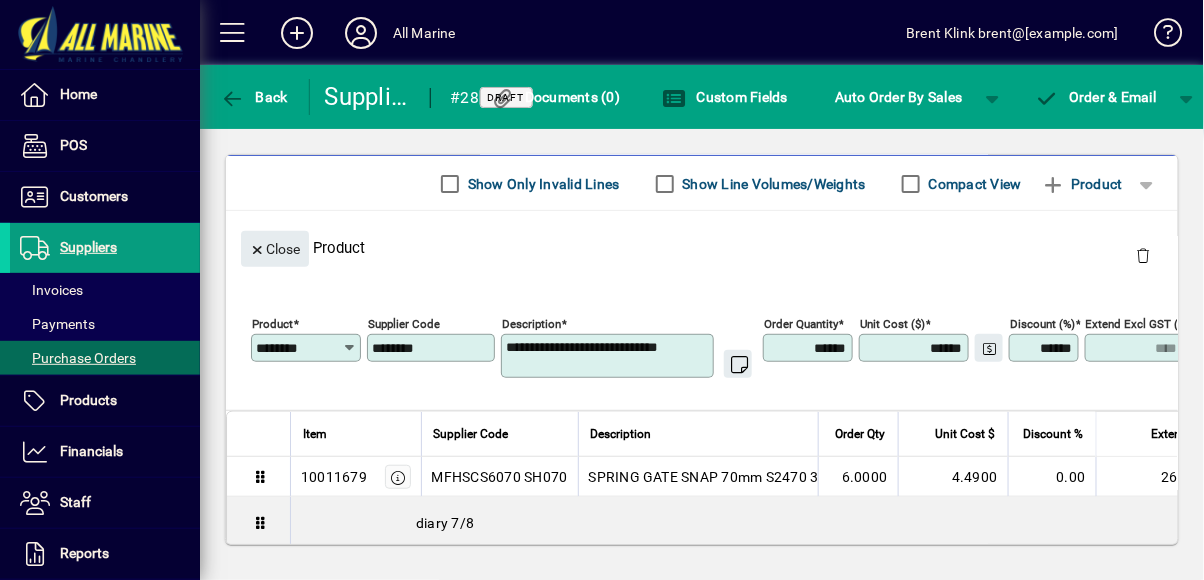 click on "******" at bounding box center (810, 348) 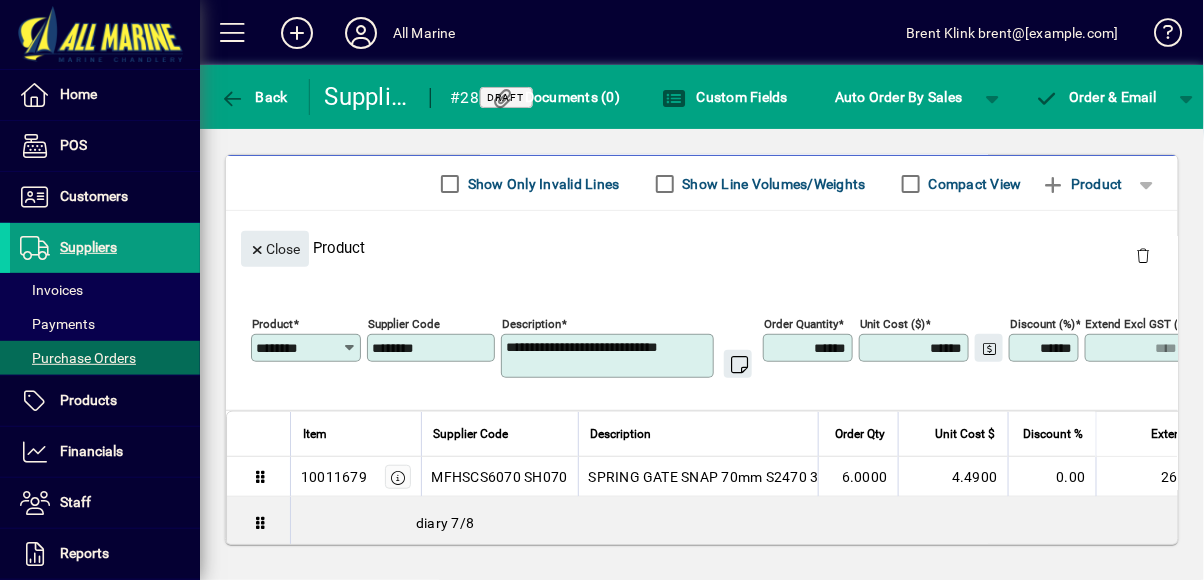 type on "*****" 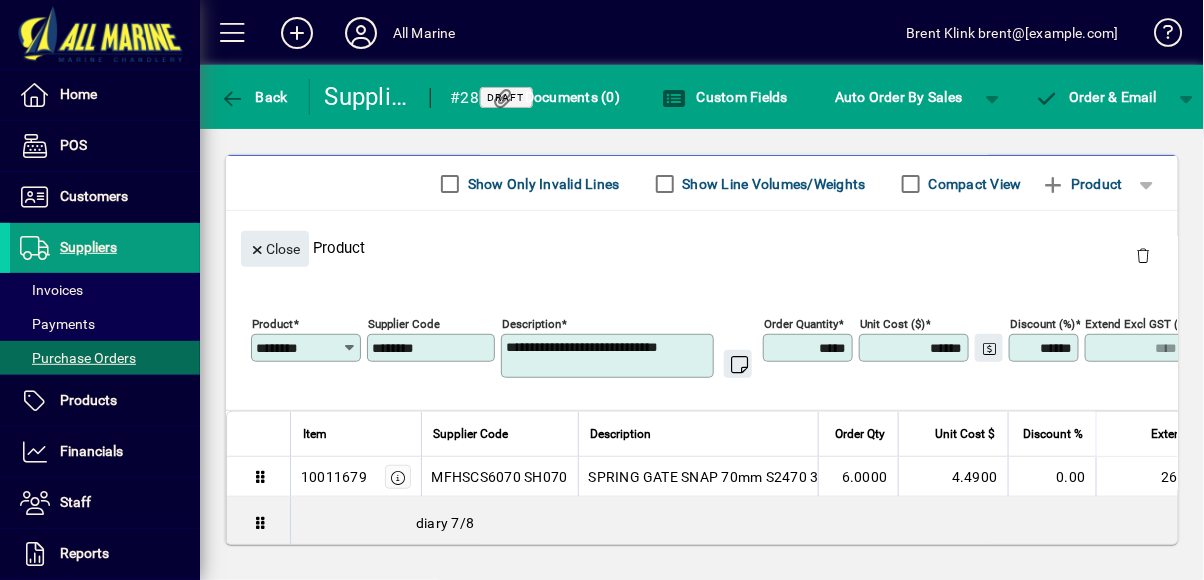 type on "****" 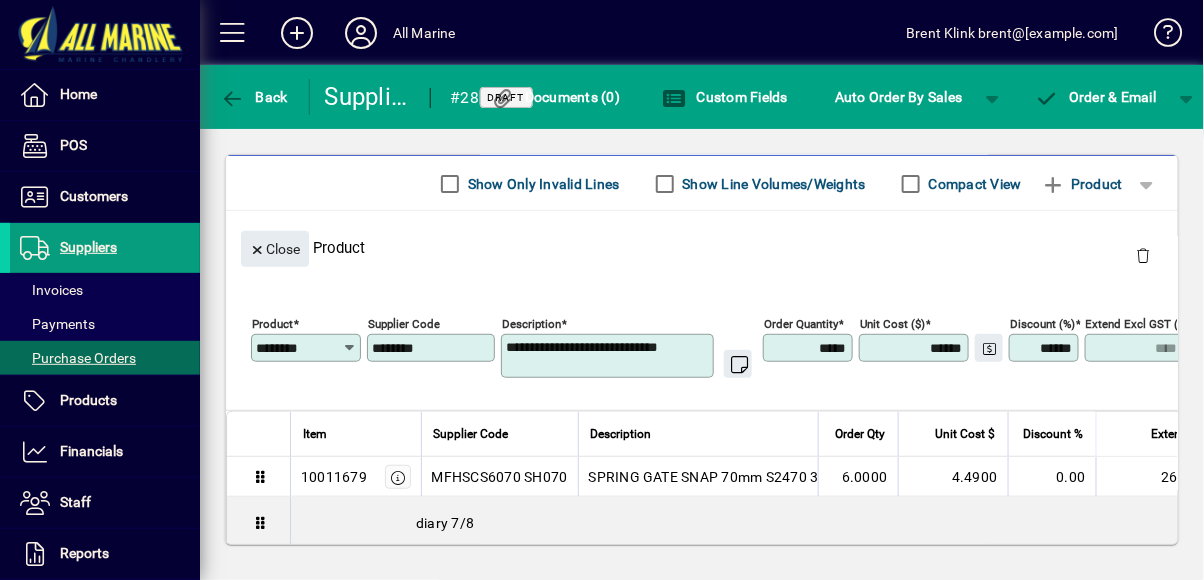 type on "******" 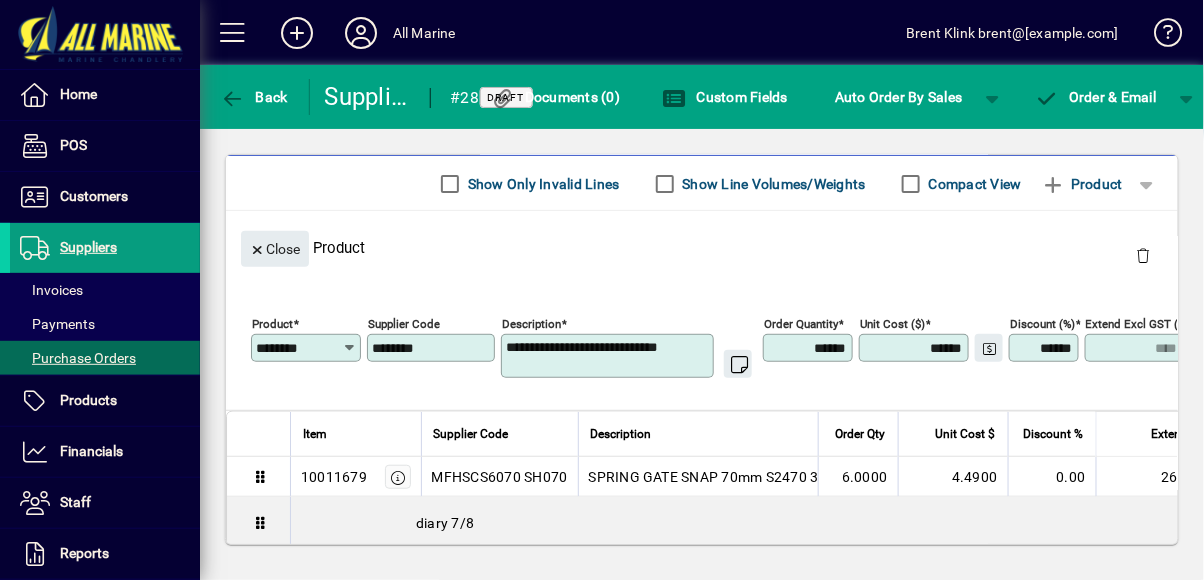 type on "*****" 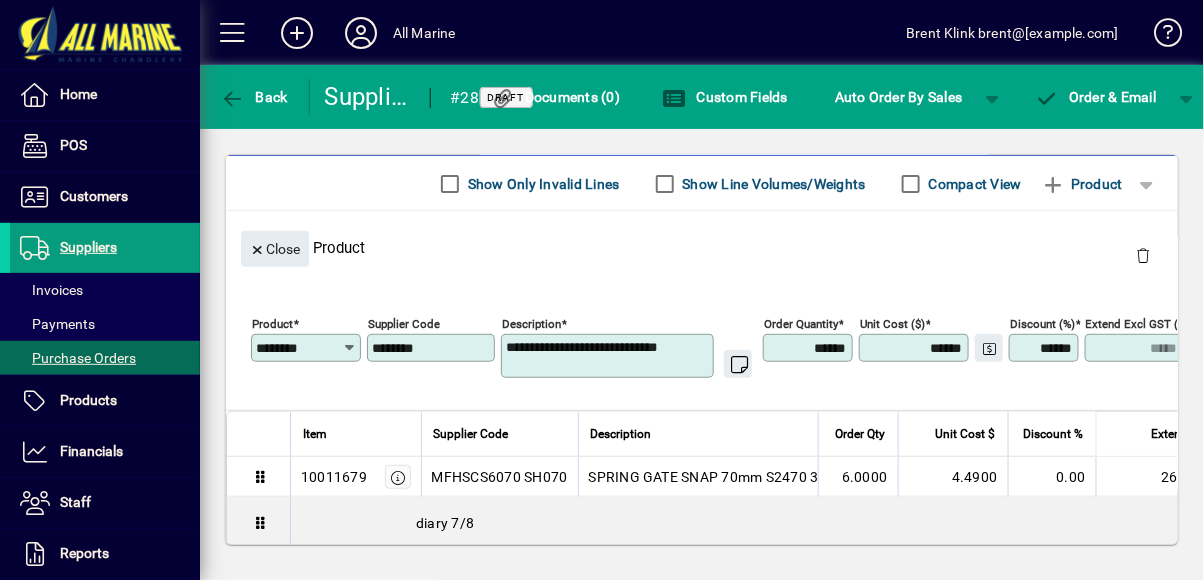 type on "******" 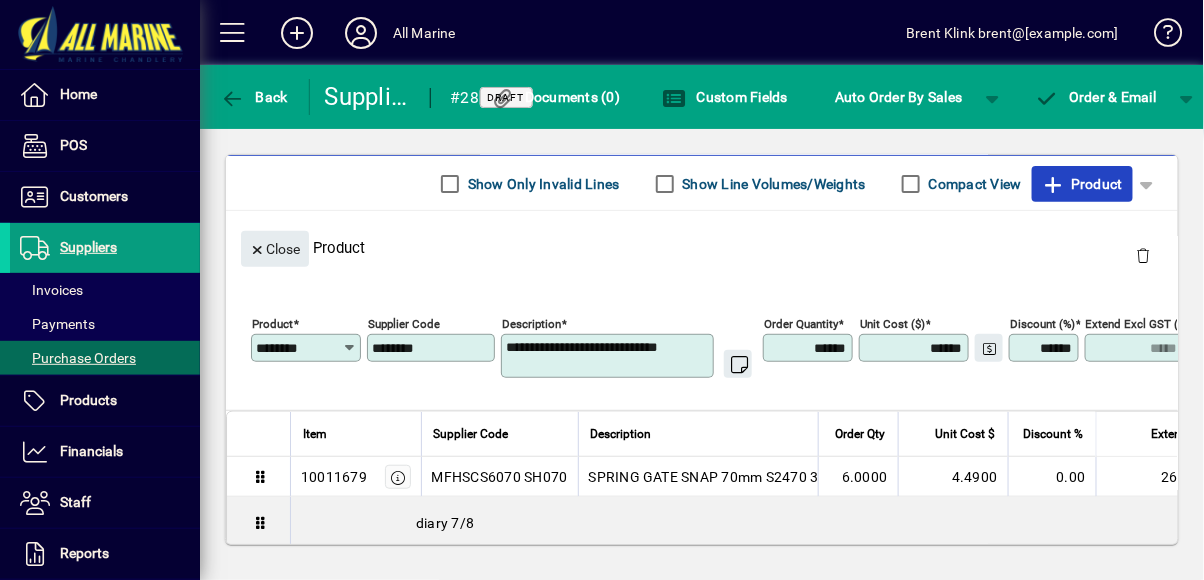 click on "Product" 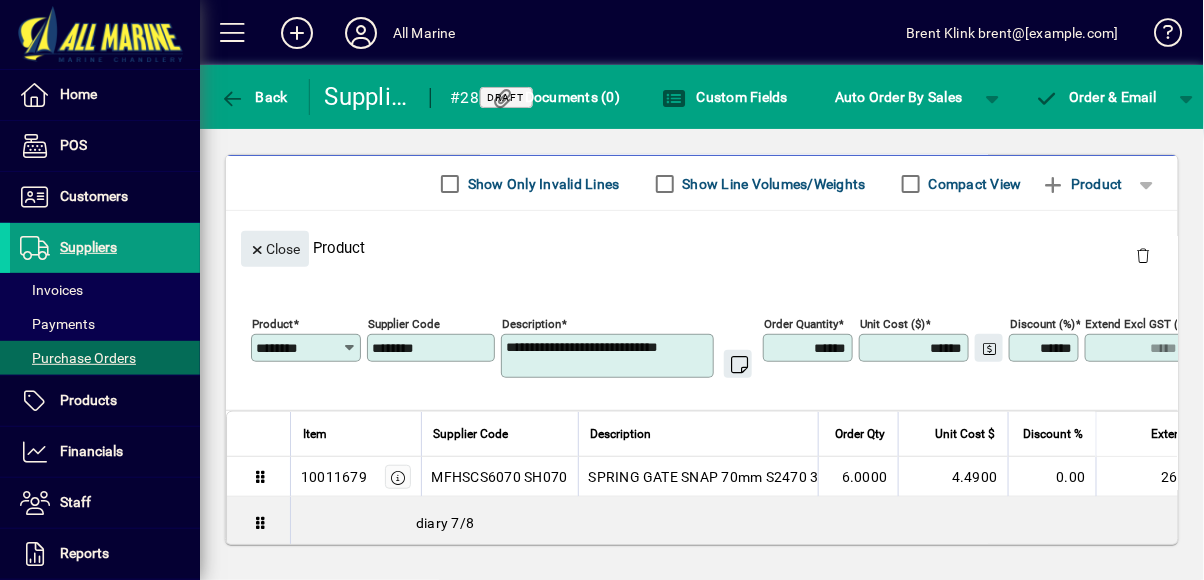 type 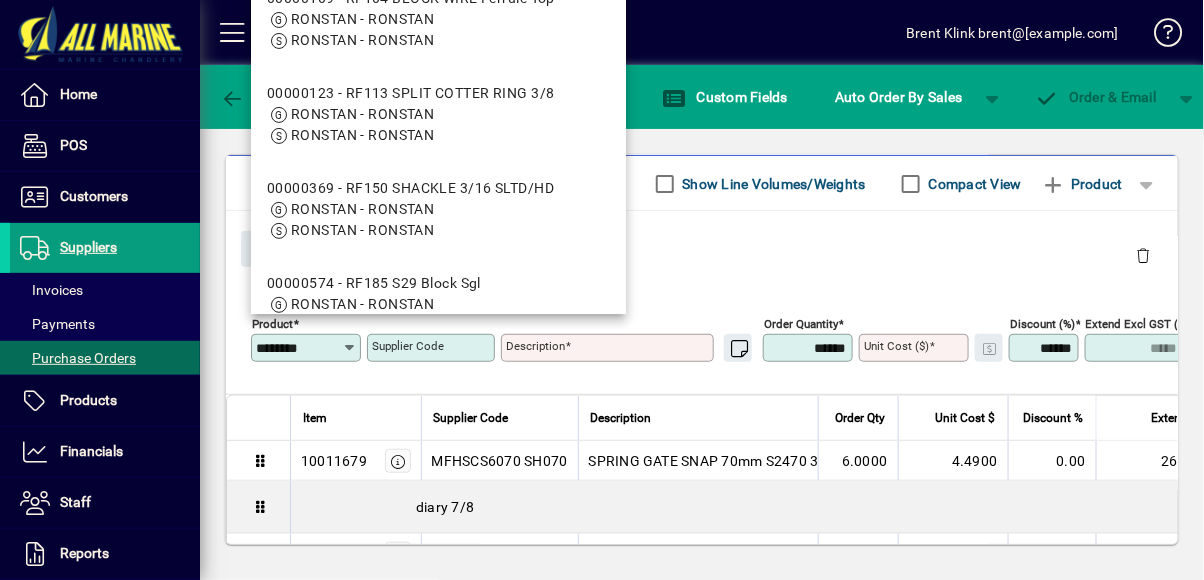 type on "********" 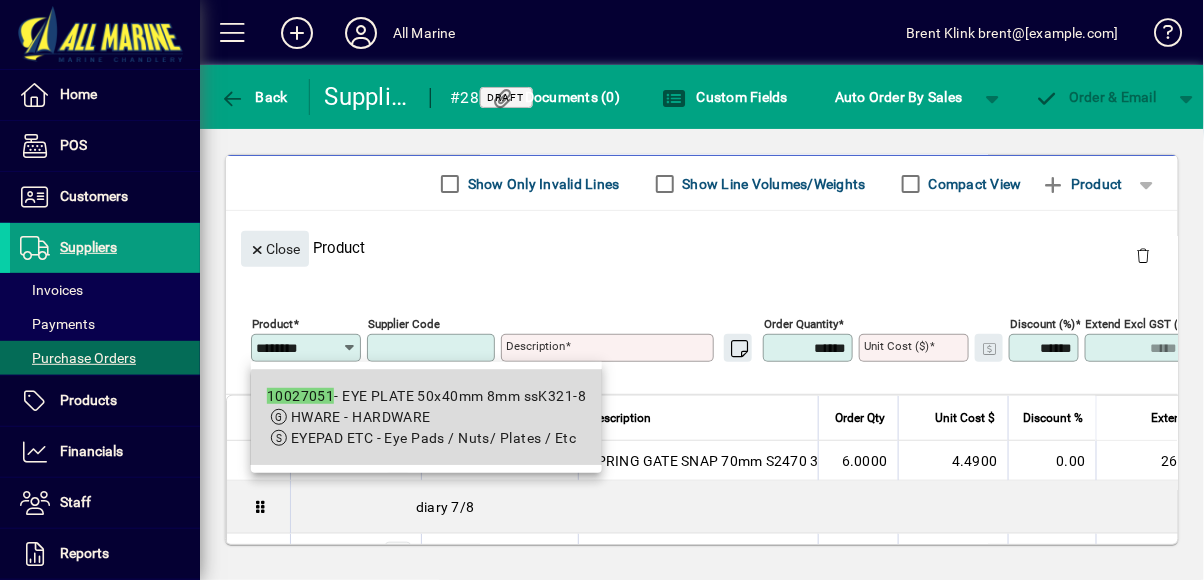 click on "HWARE - HARDWARE" at bounding box center [427, 417] 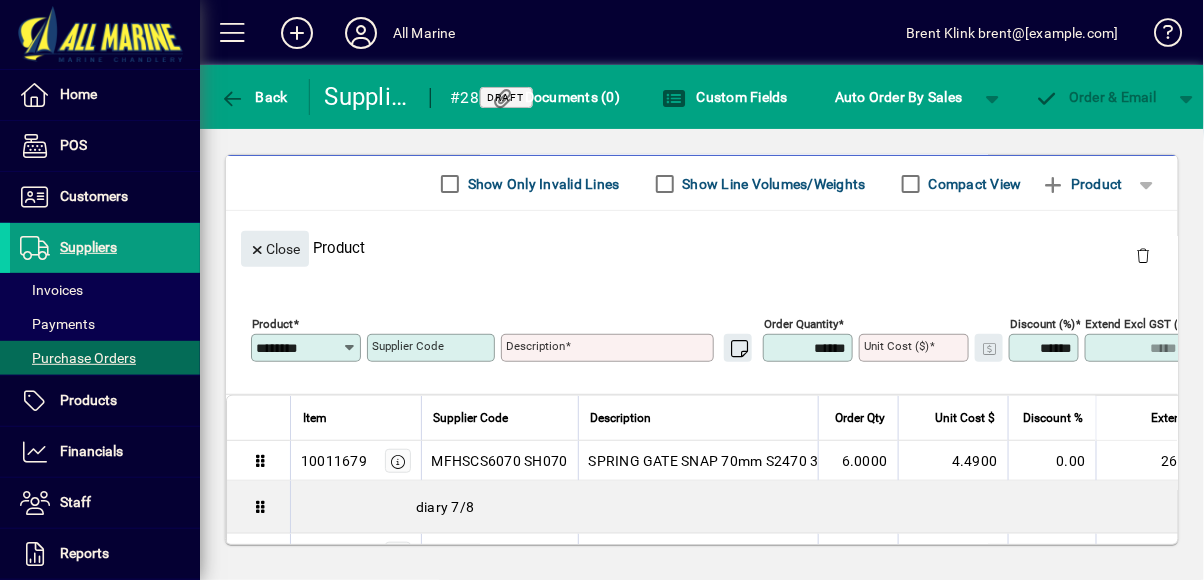 type on "**********" 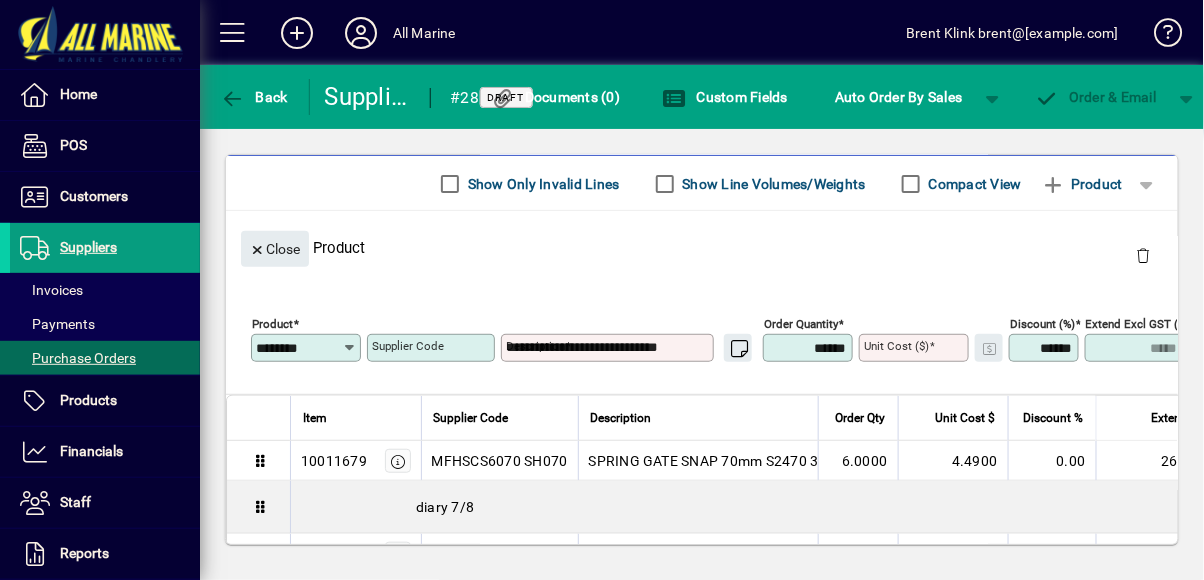 type on "******" 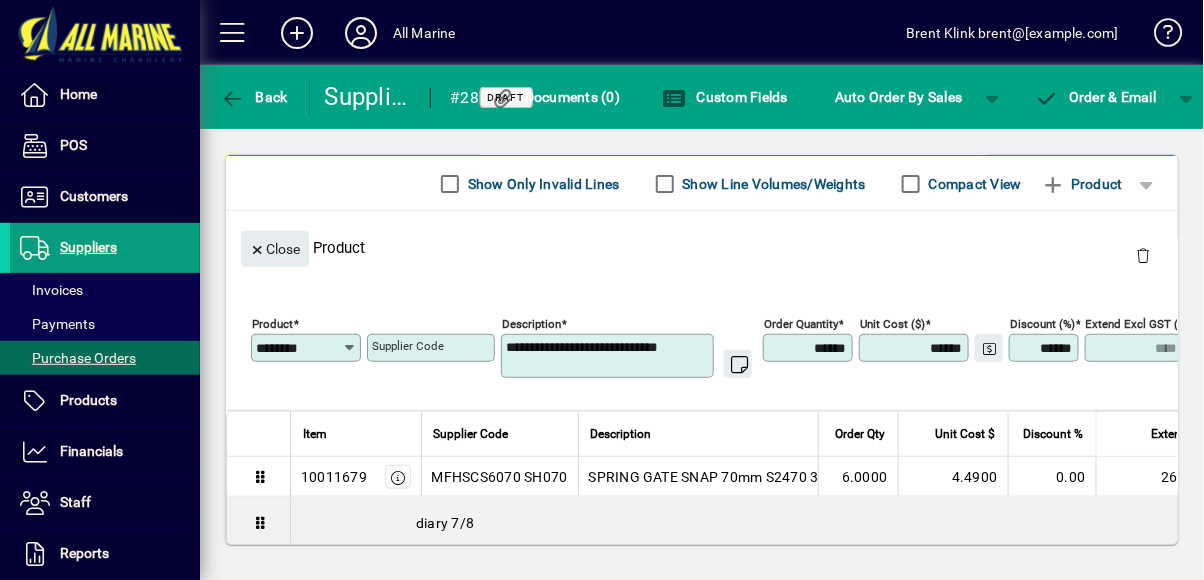 click on "******" at bounding box center [810, 348] 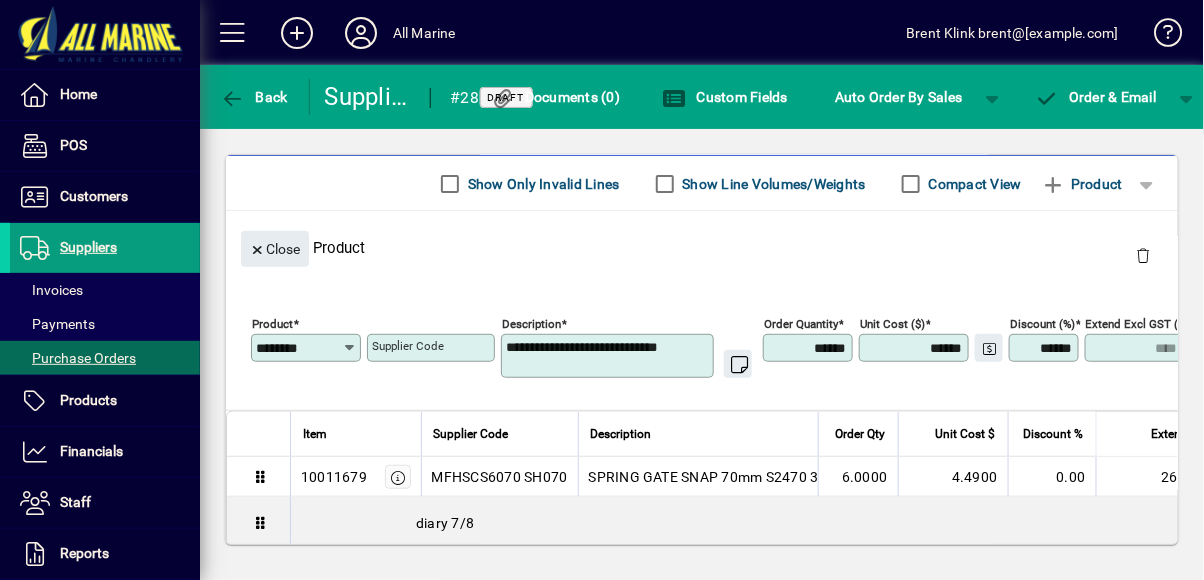 type on "*****" 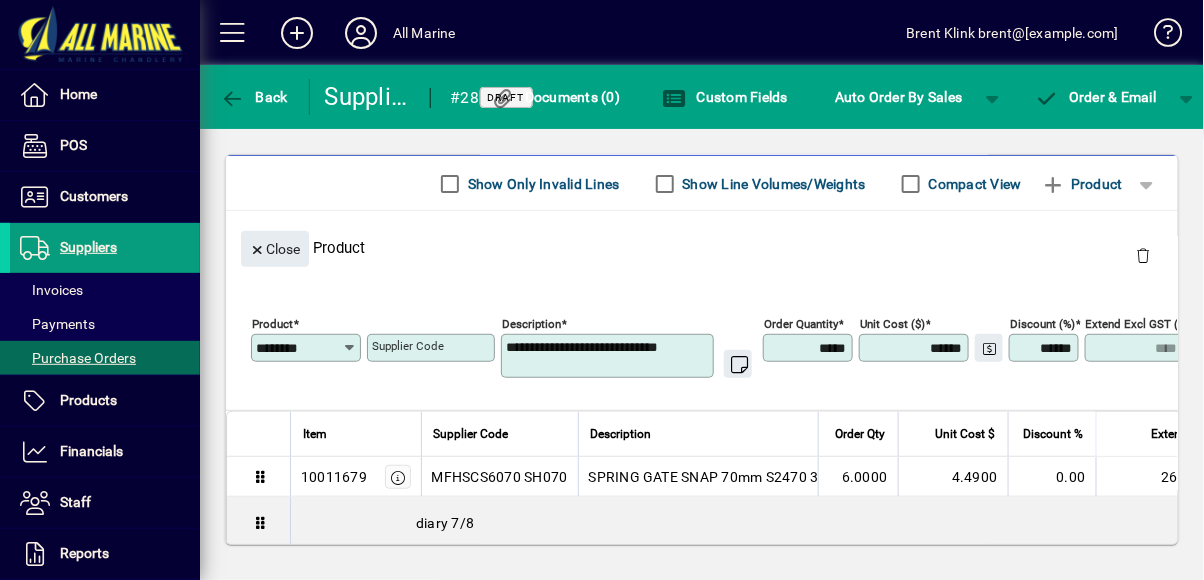 type on "****" 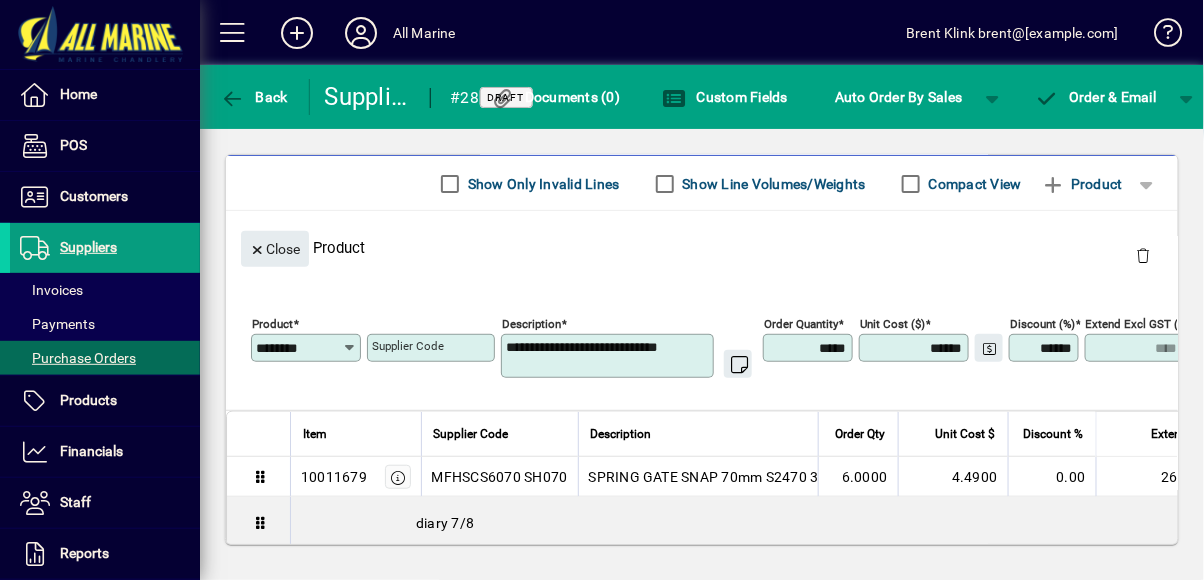 type on "******" 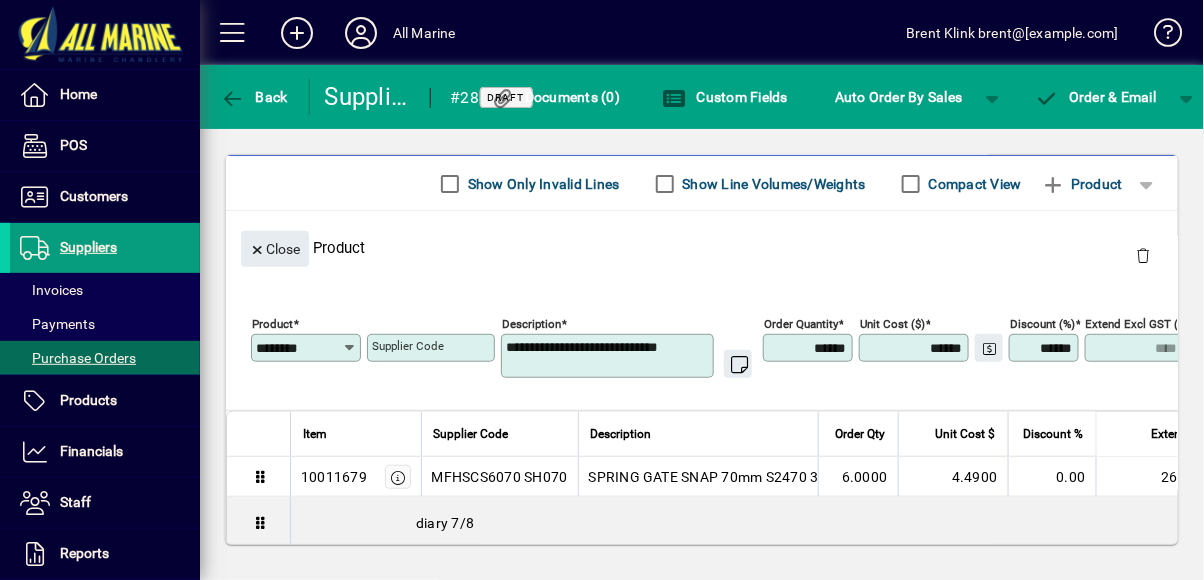 type on "*****" 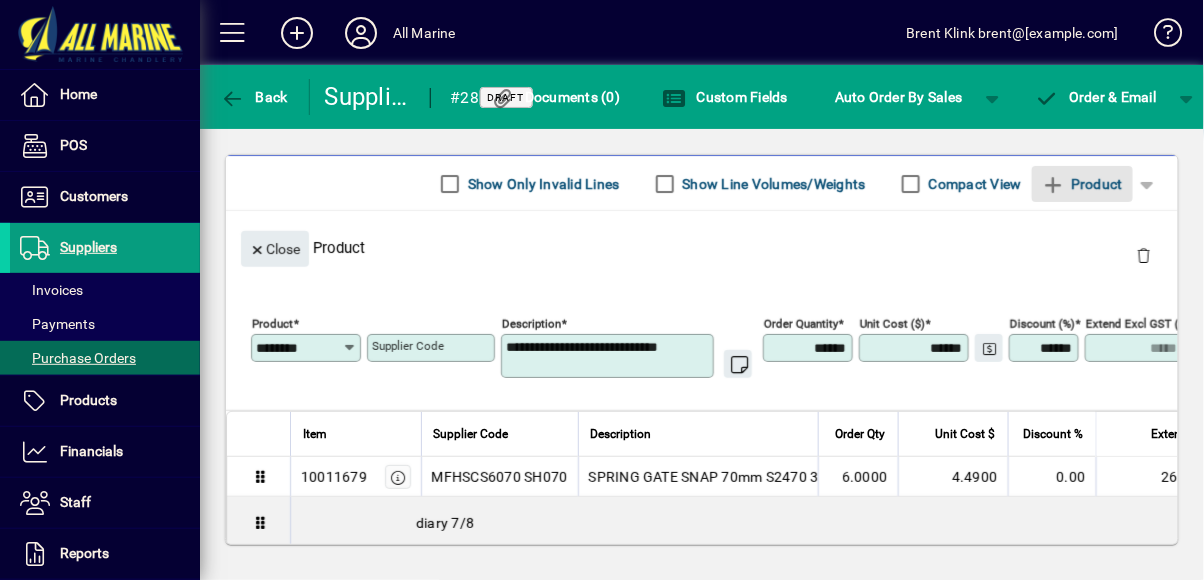 type on "******" 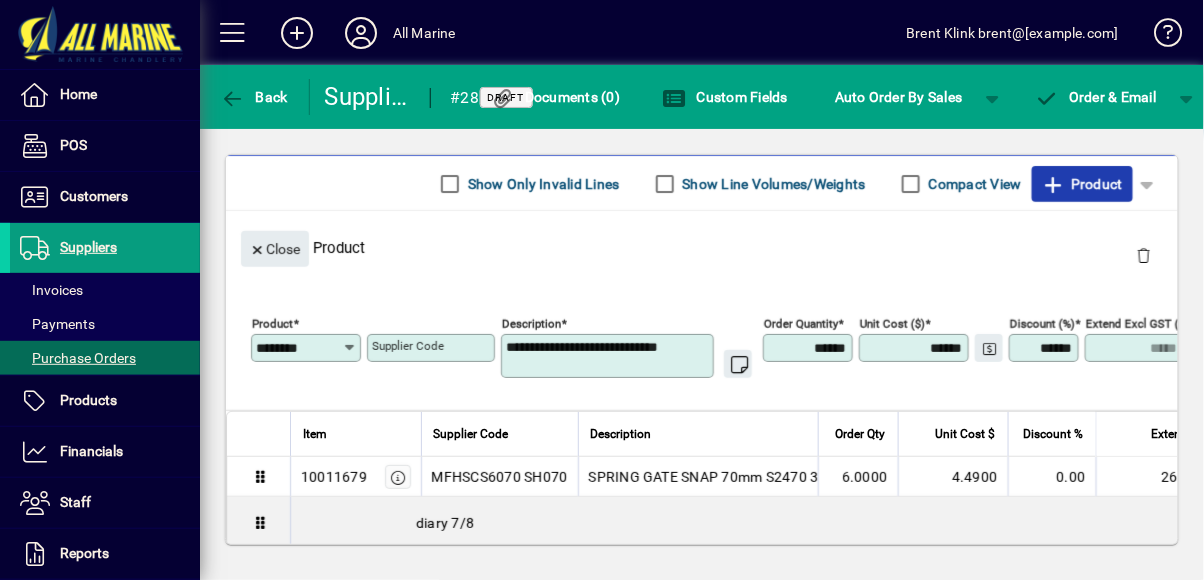 click on "Product" 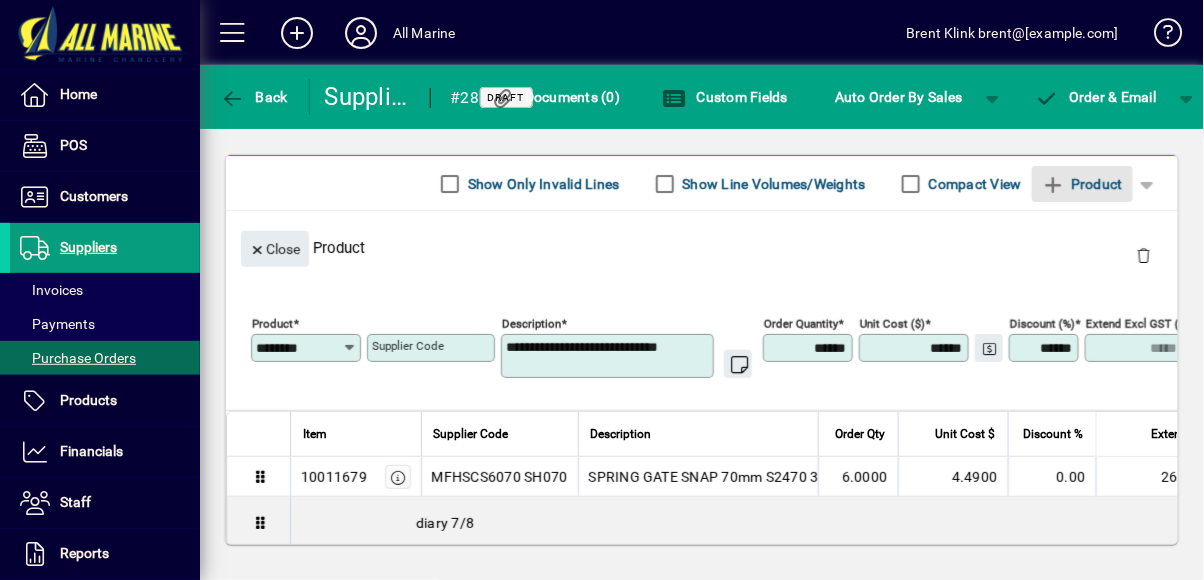 type 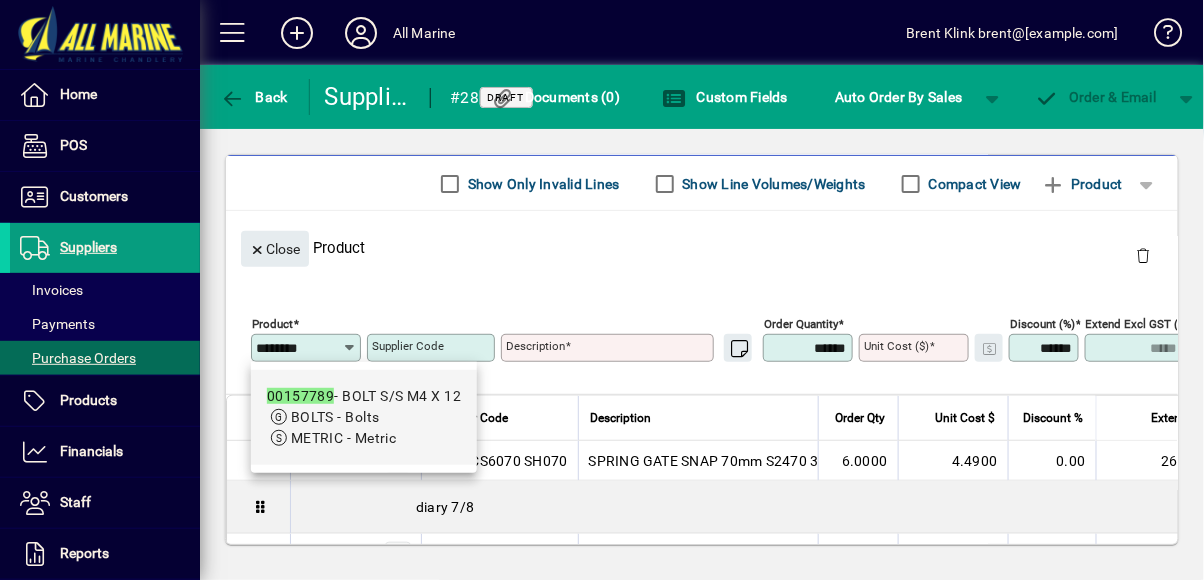 type on "********" 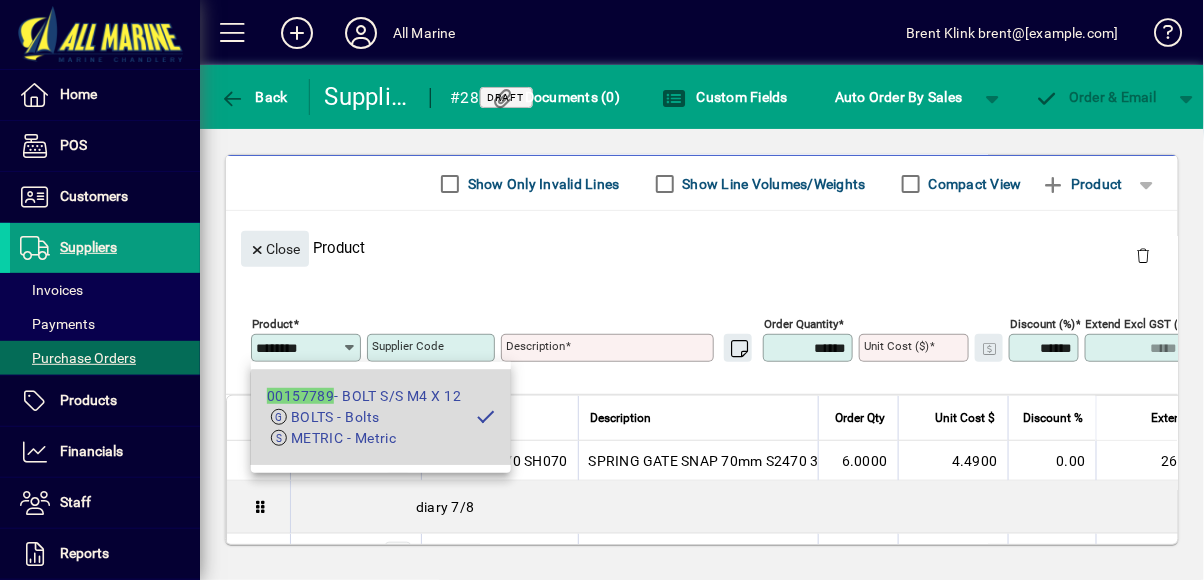 type on "**********" 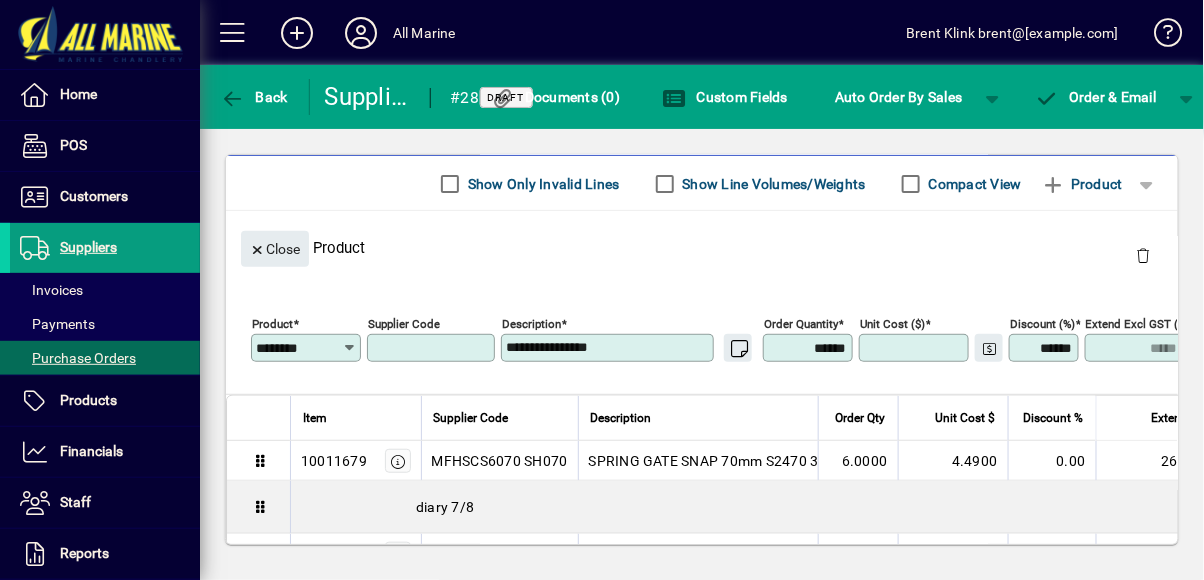 type on "**********" 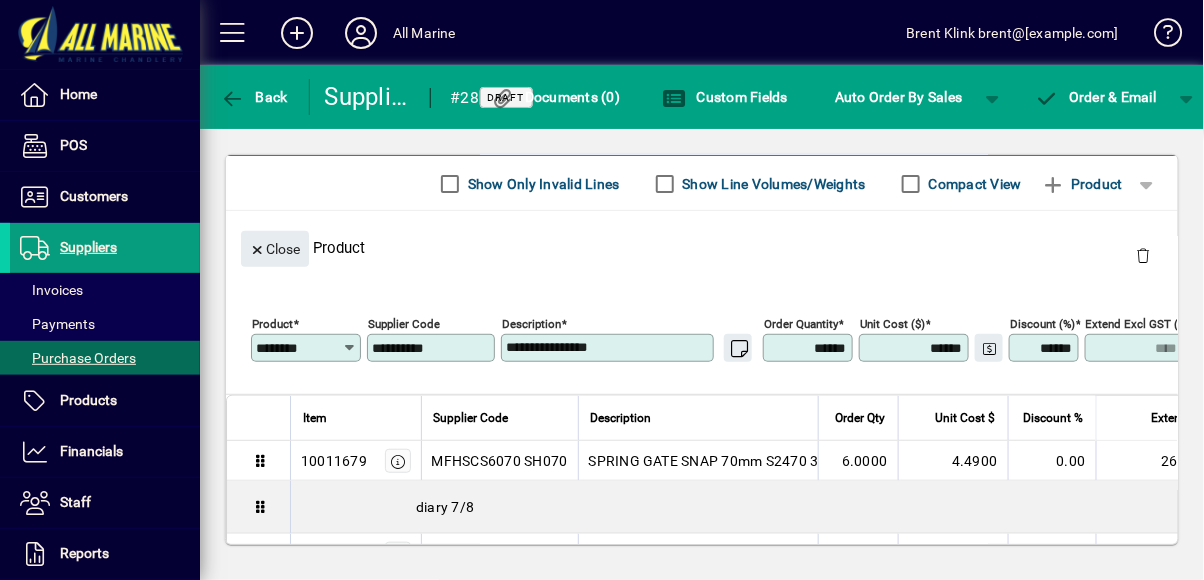 click on "******" at bounding box center (810, 348) 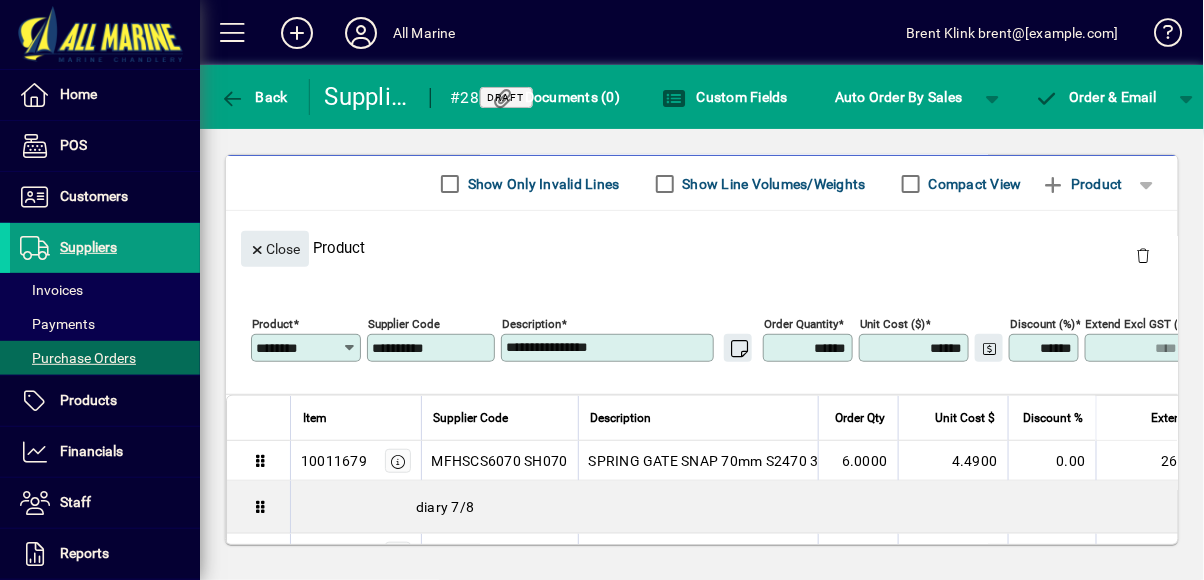 type on "*****" 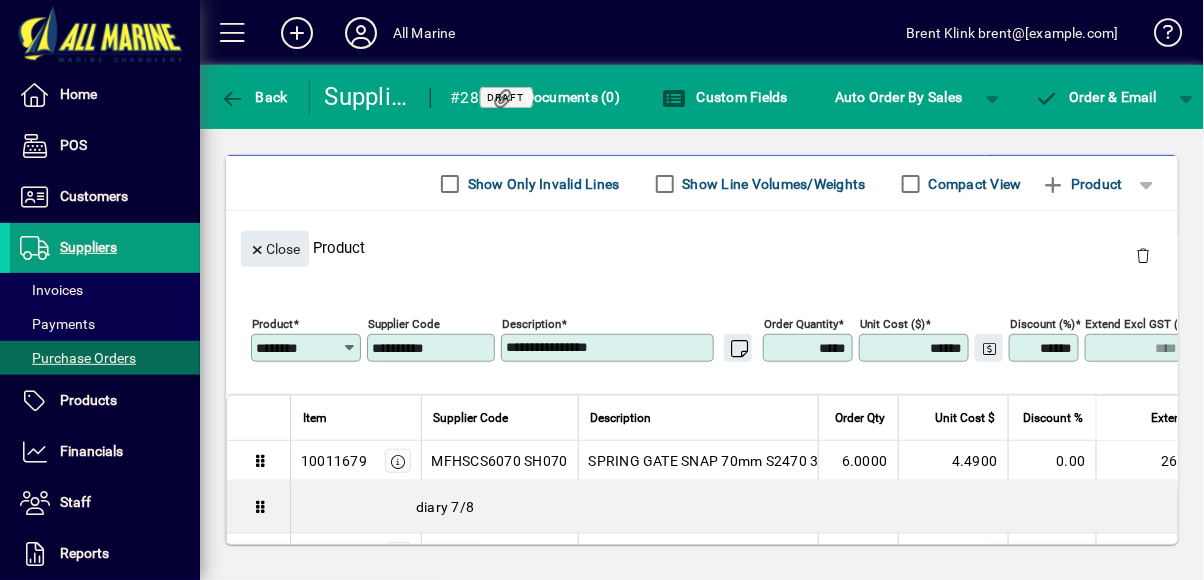 type on "****" 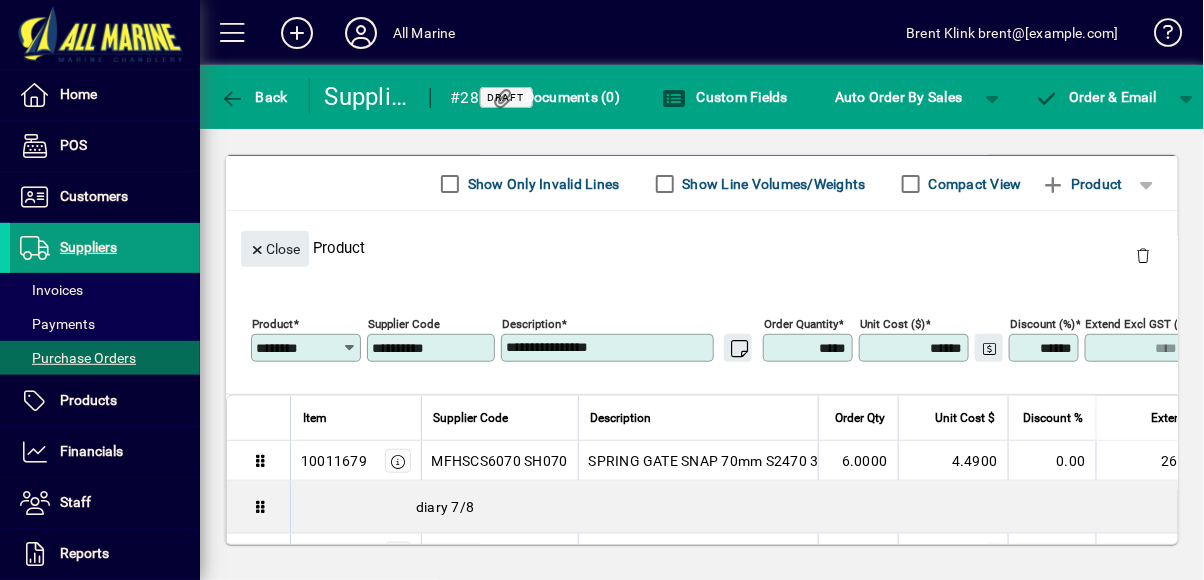 type on "******" 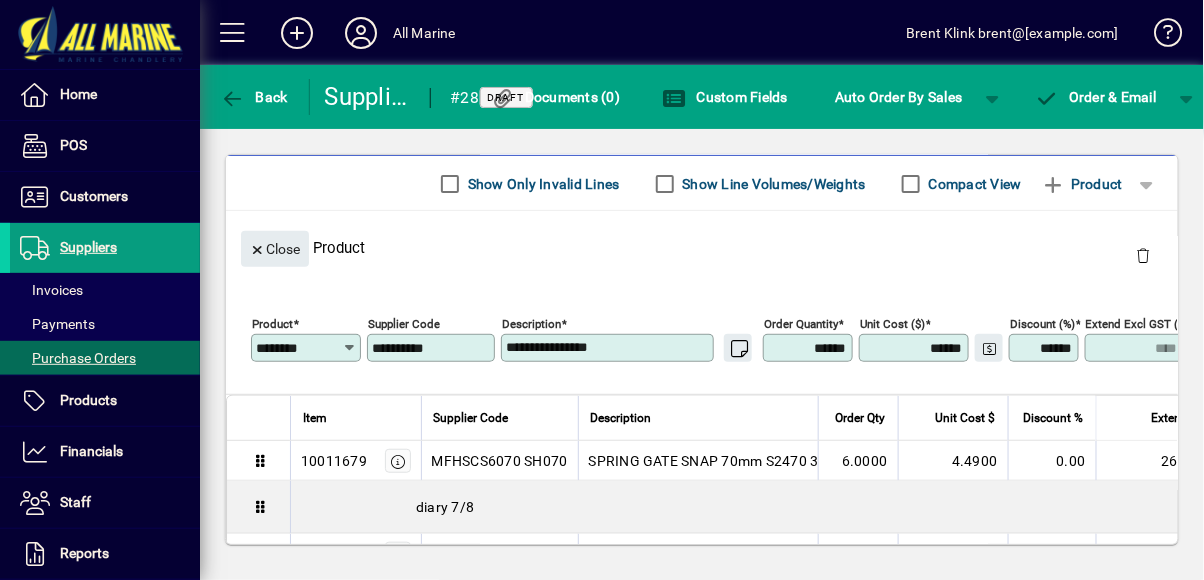 type on "****" 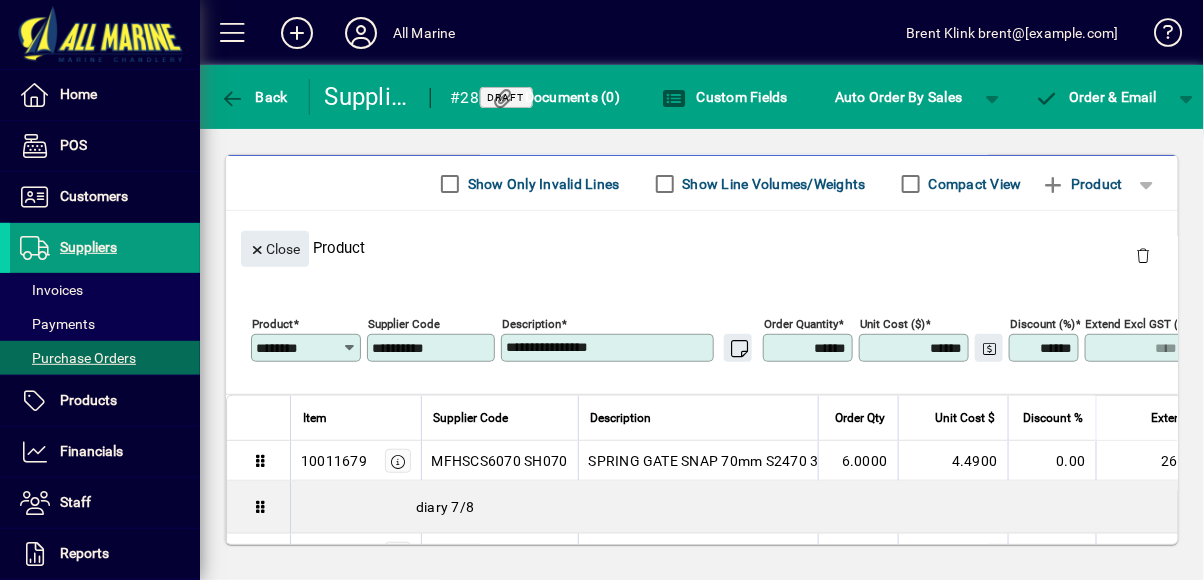 type on "*******" 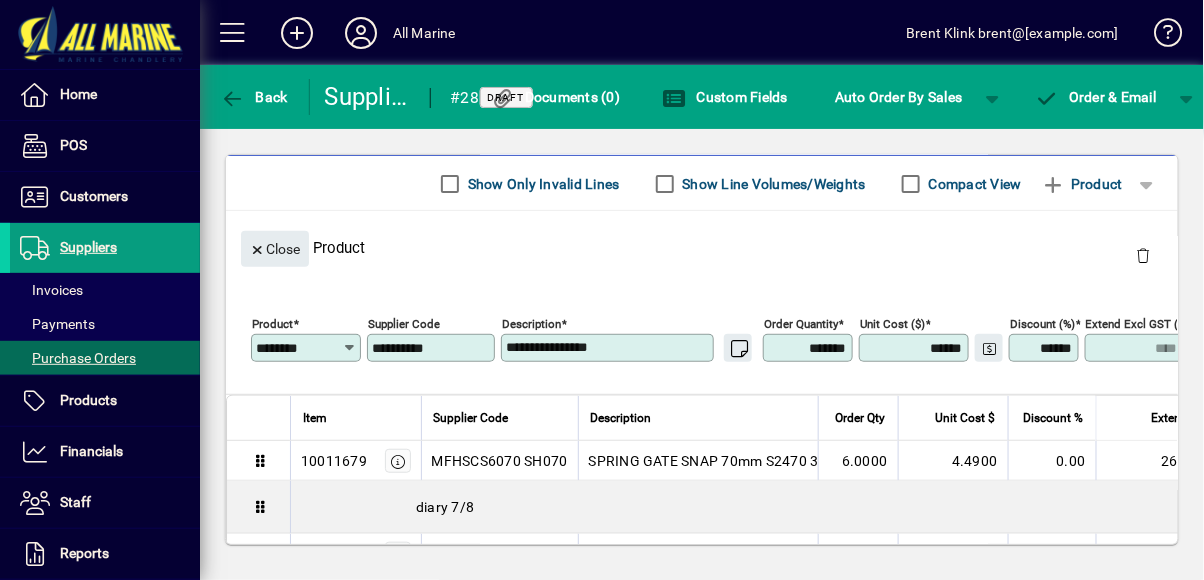 type on "****" 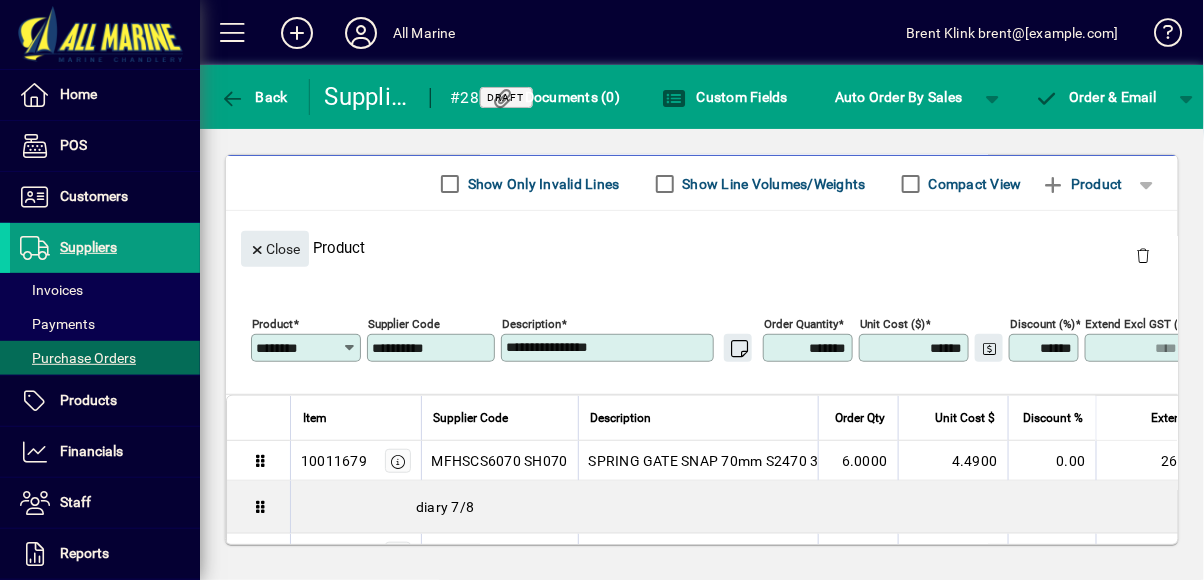 type on "*******" 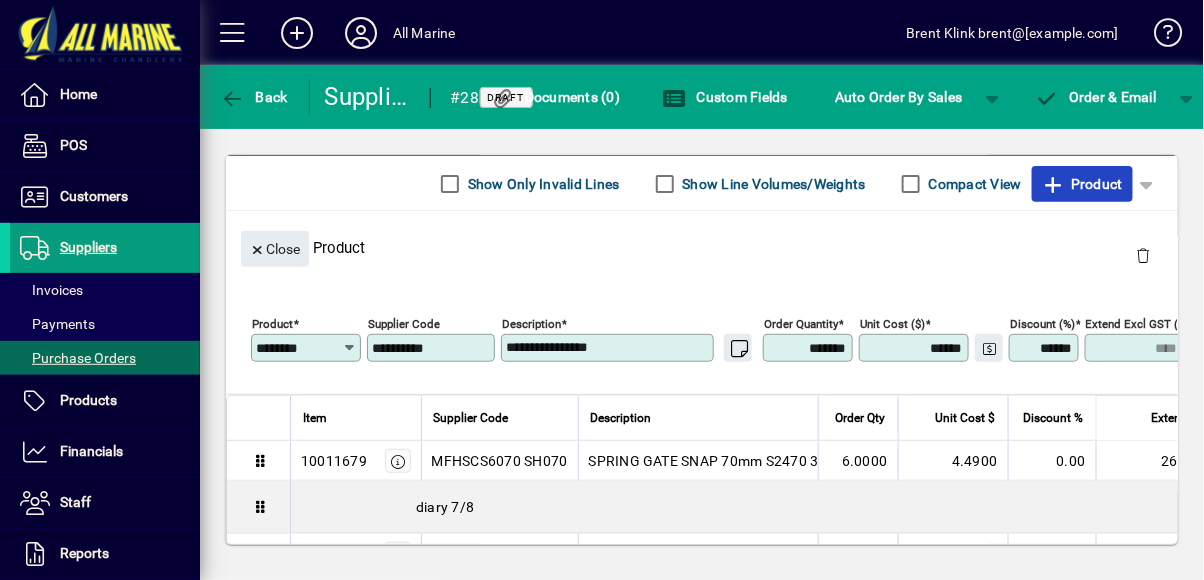 click on "Product" 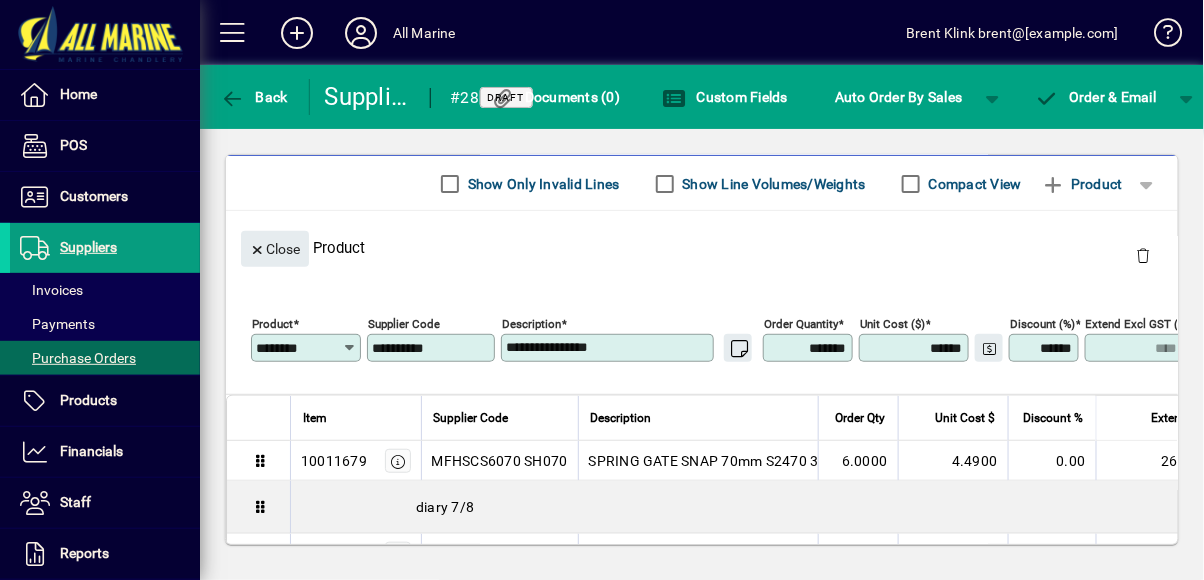 type 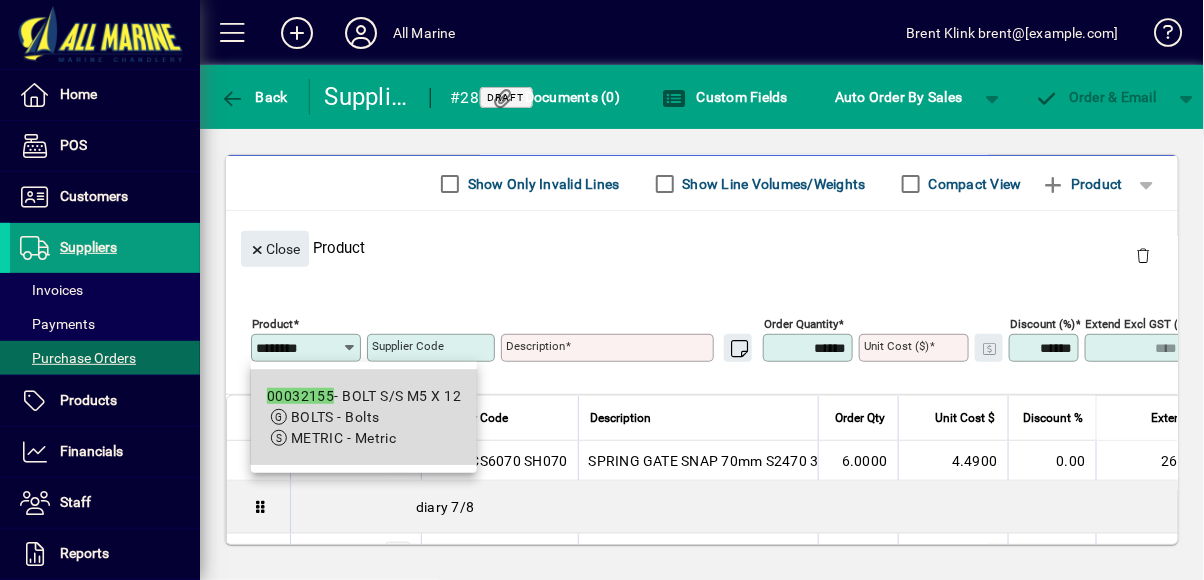 type on "********" 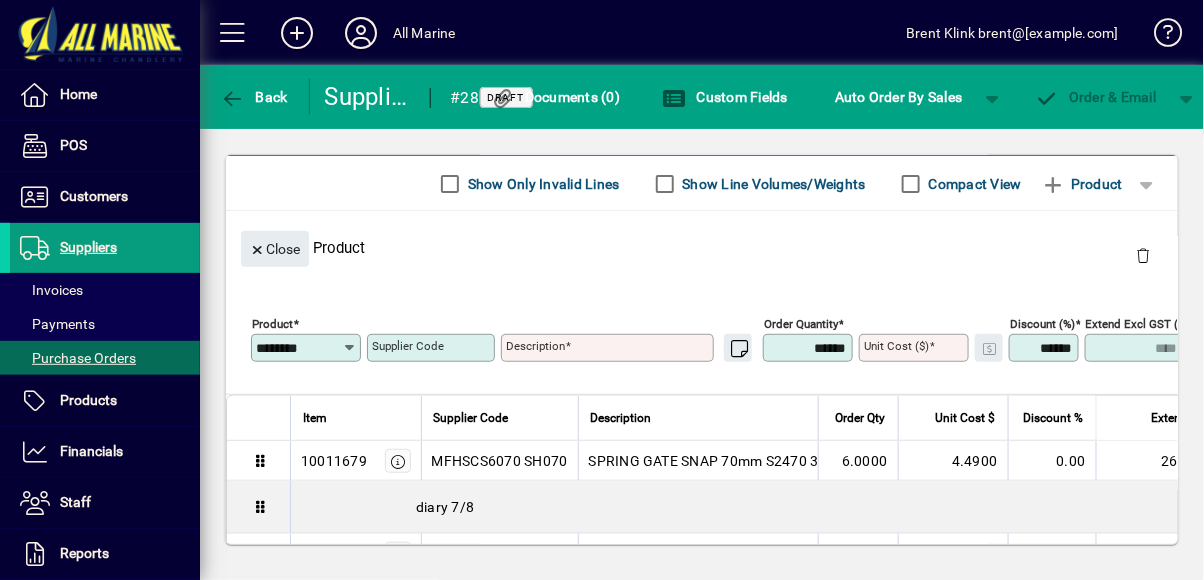 type on "**********" 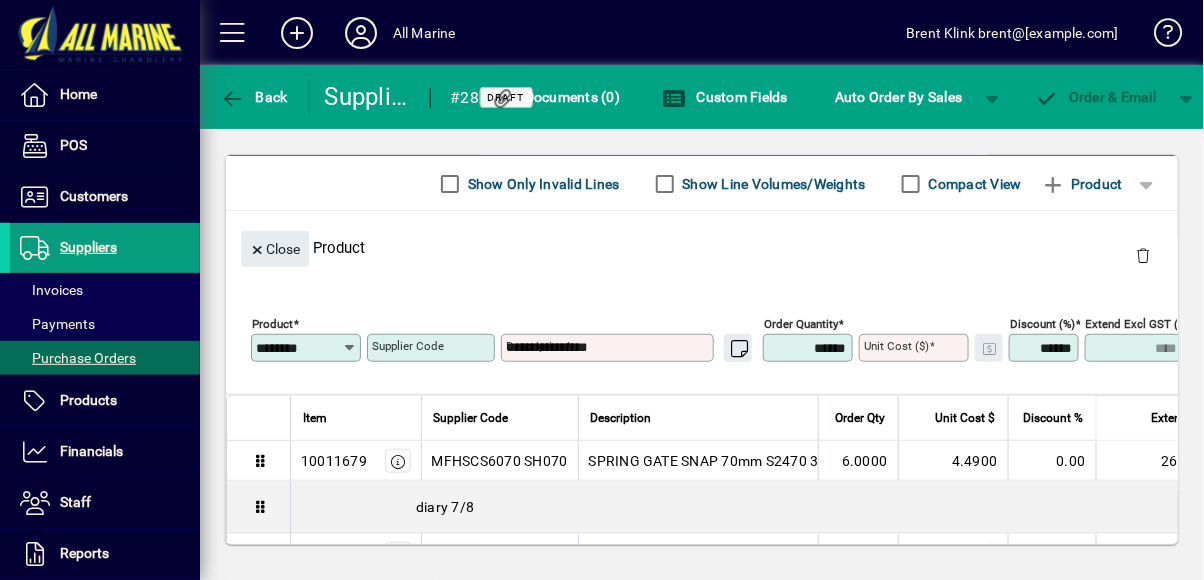 type on "*********" 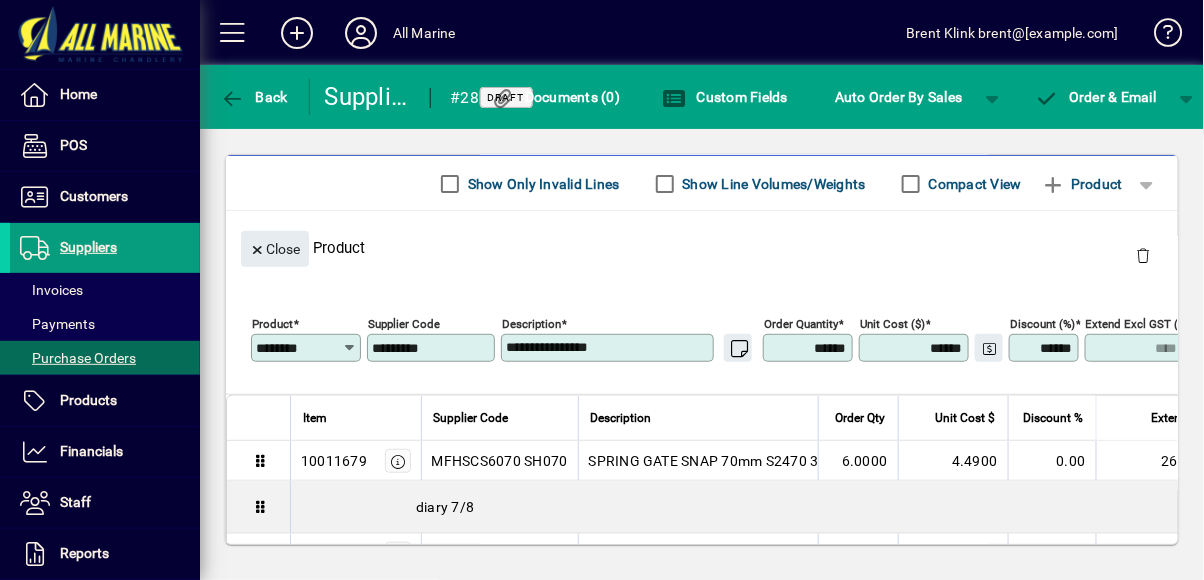 click on "******" at bounding box center [810, 348] 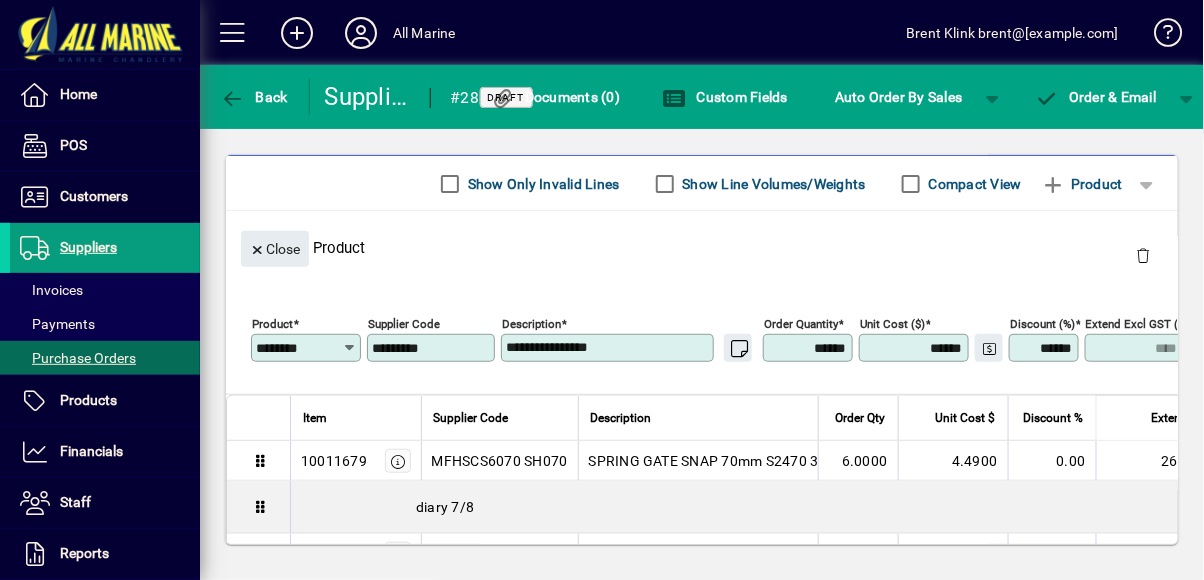 type on "*****" 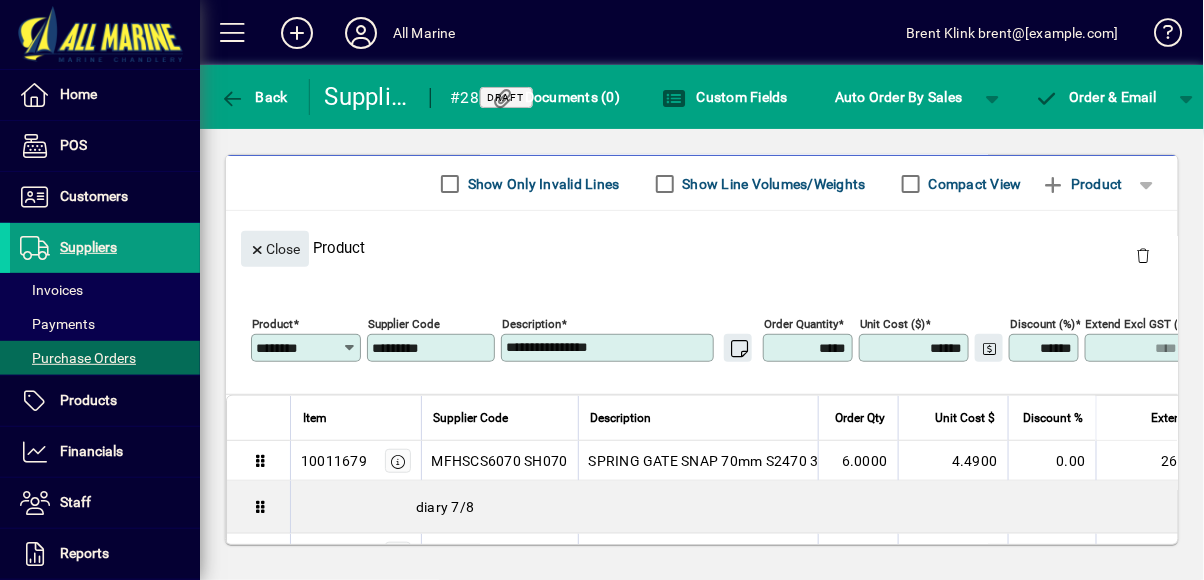 type on "****" 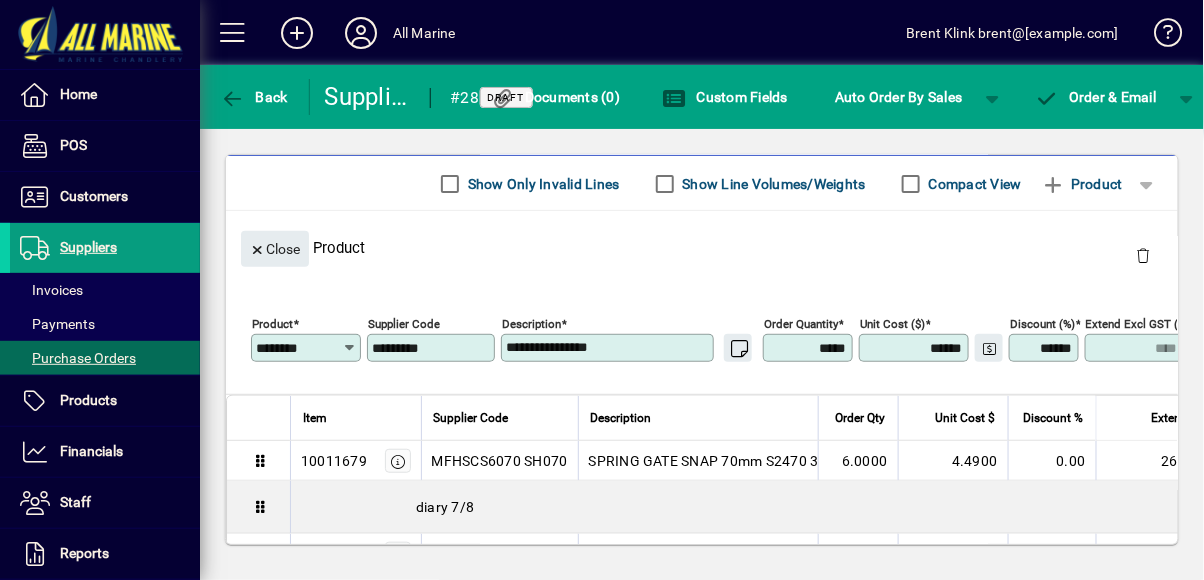 type on "******" 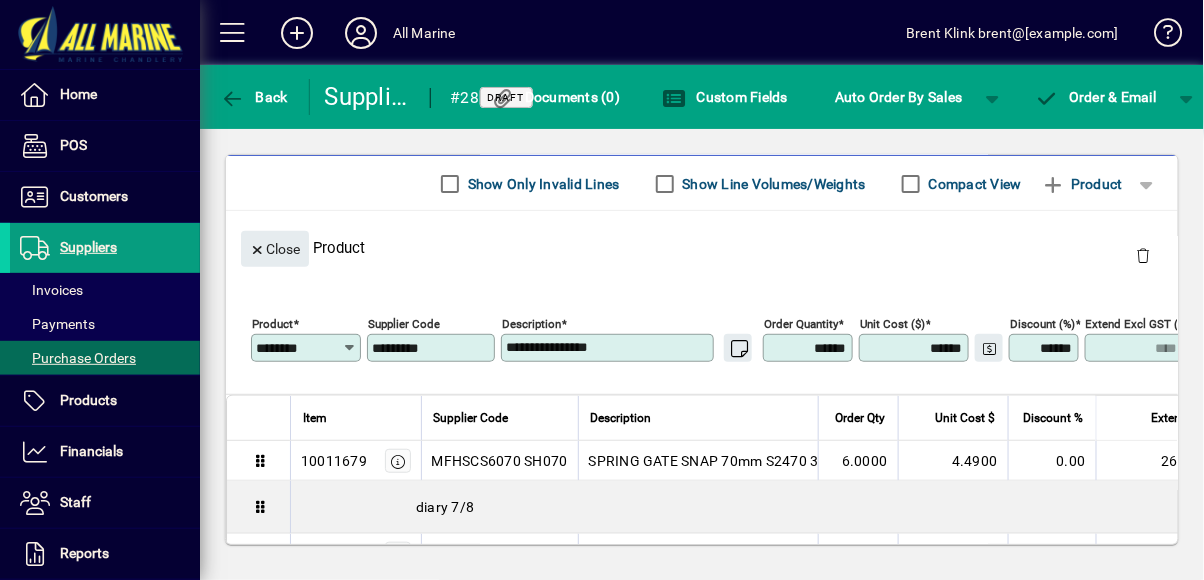 type on "****" 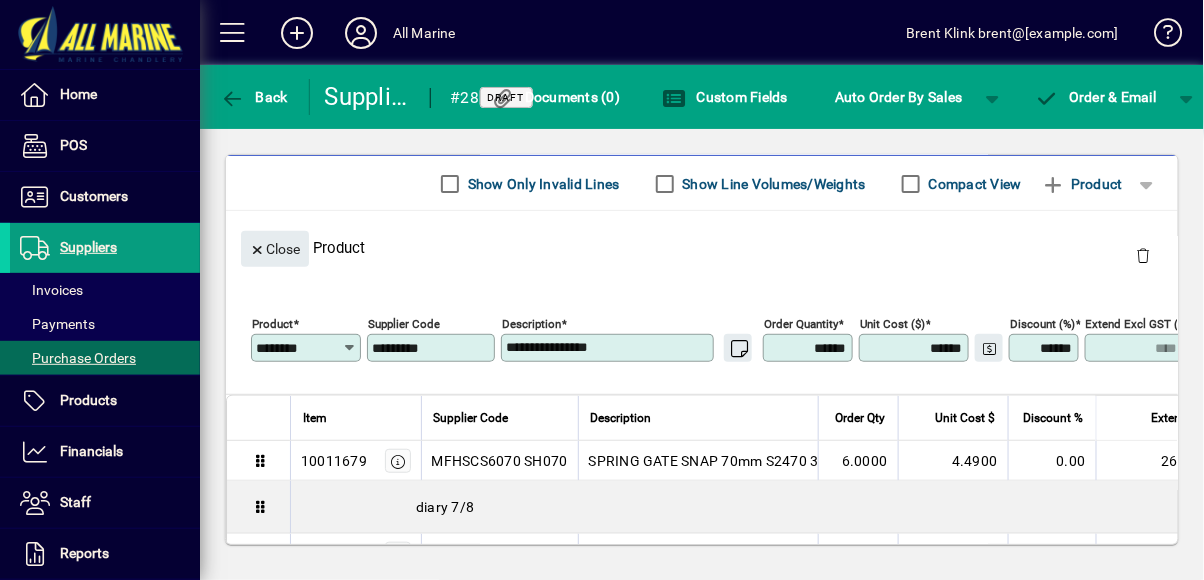 type on "*******" 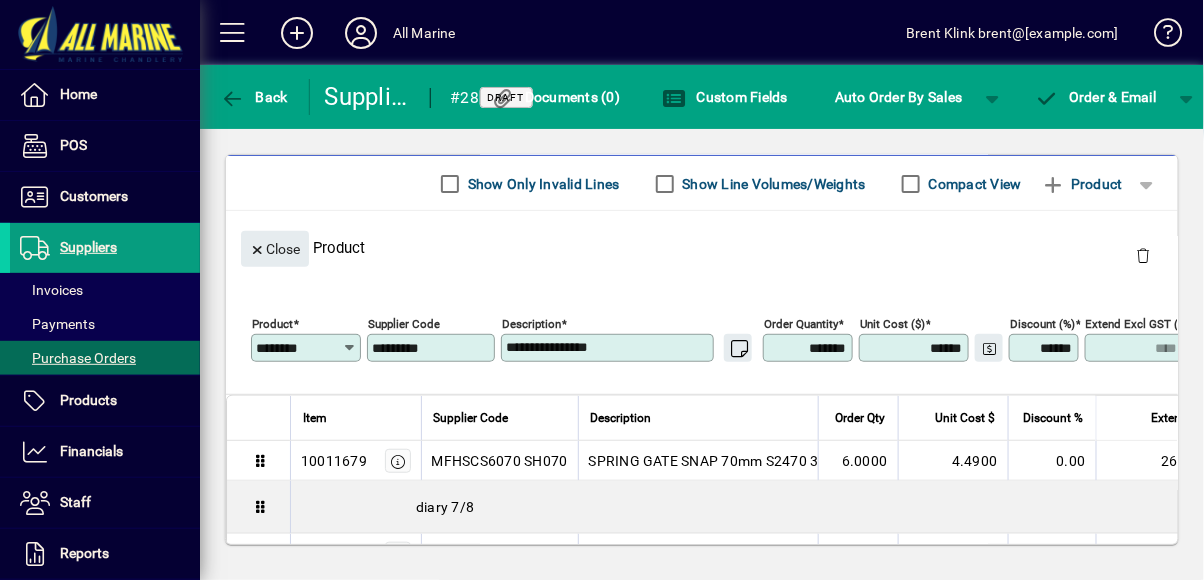type on "****" 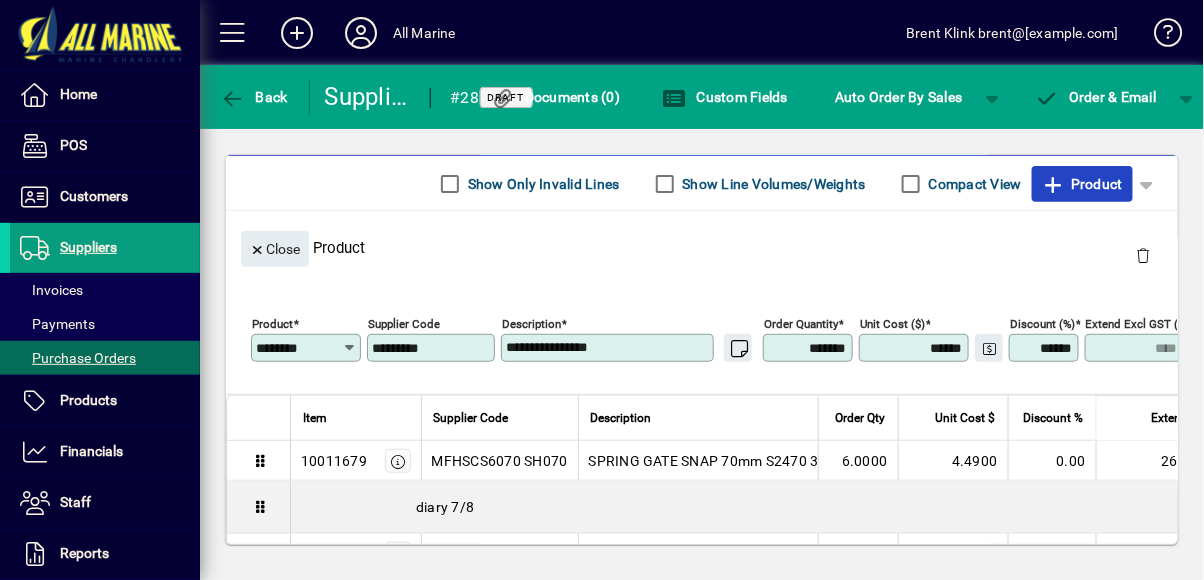 click on "Product" 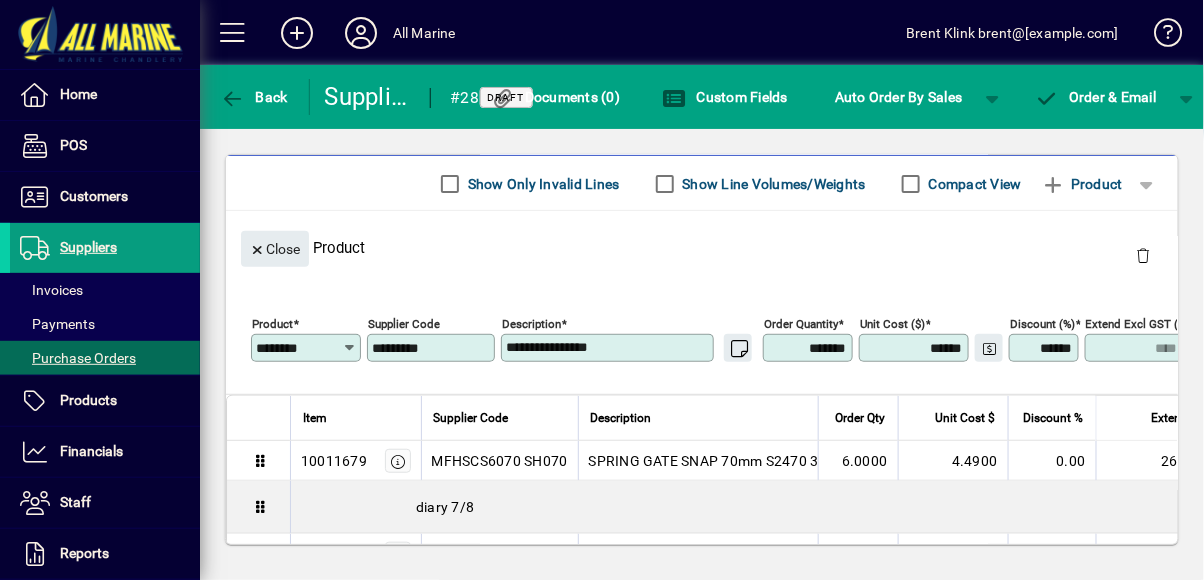 type 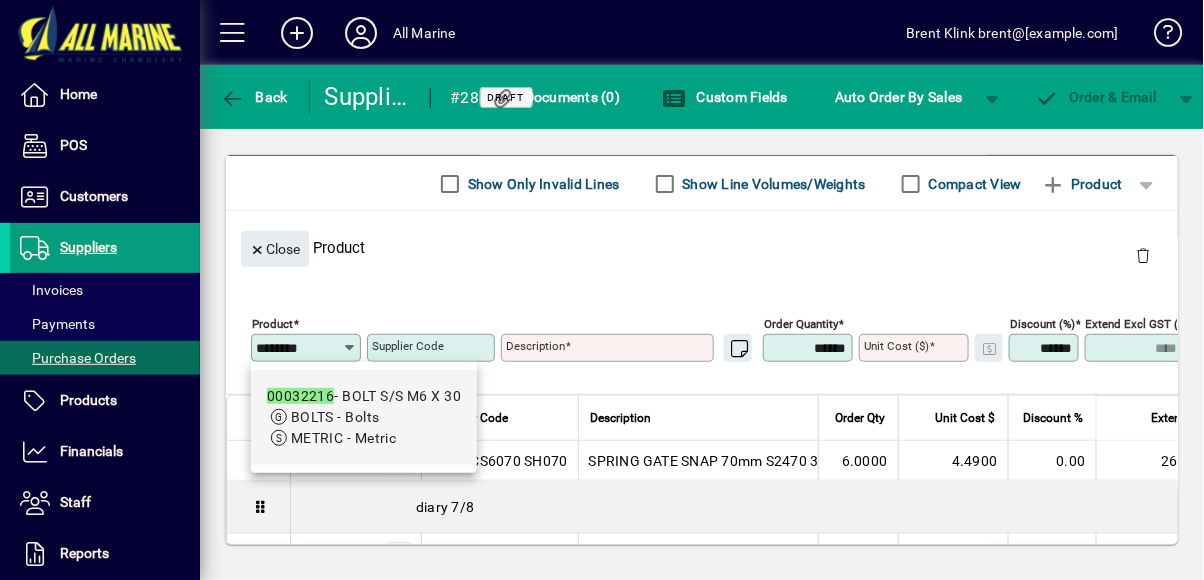 type on "********" 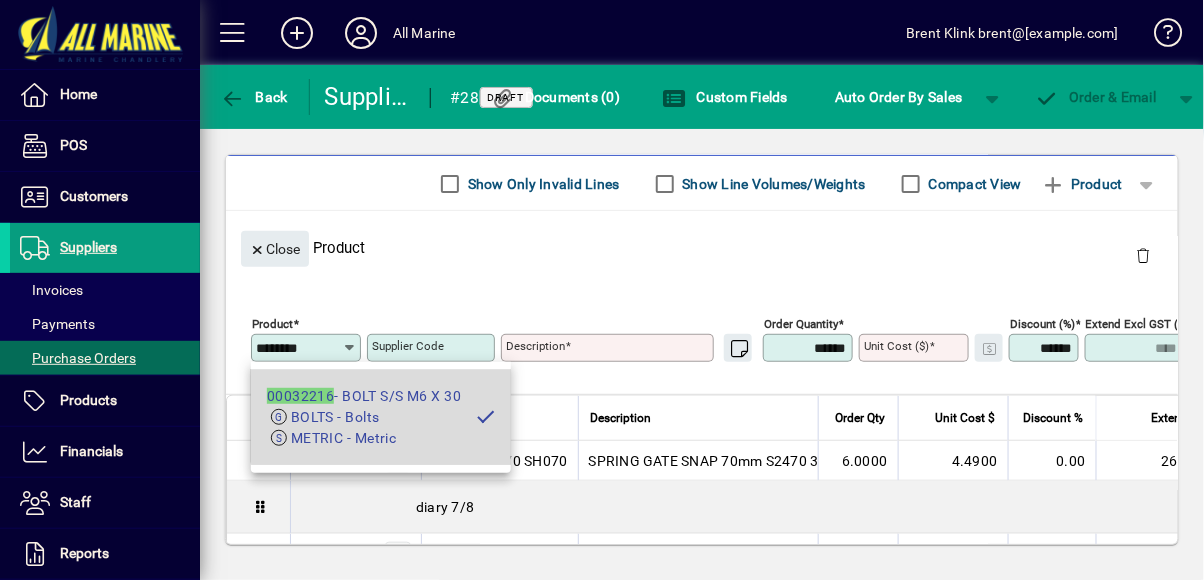 type on "**********" 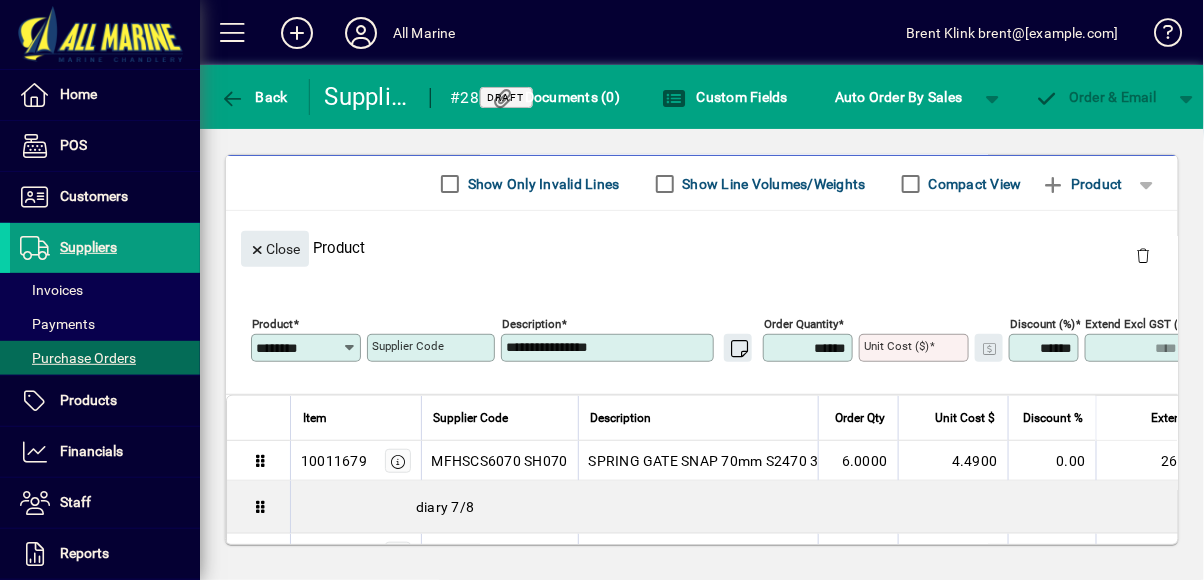 type on "*********" 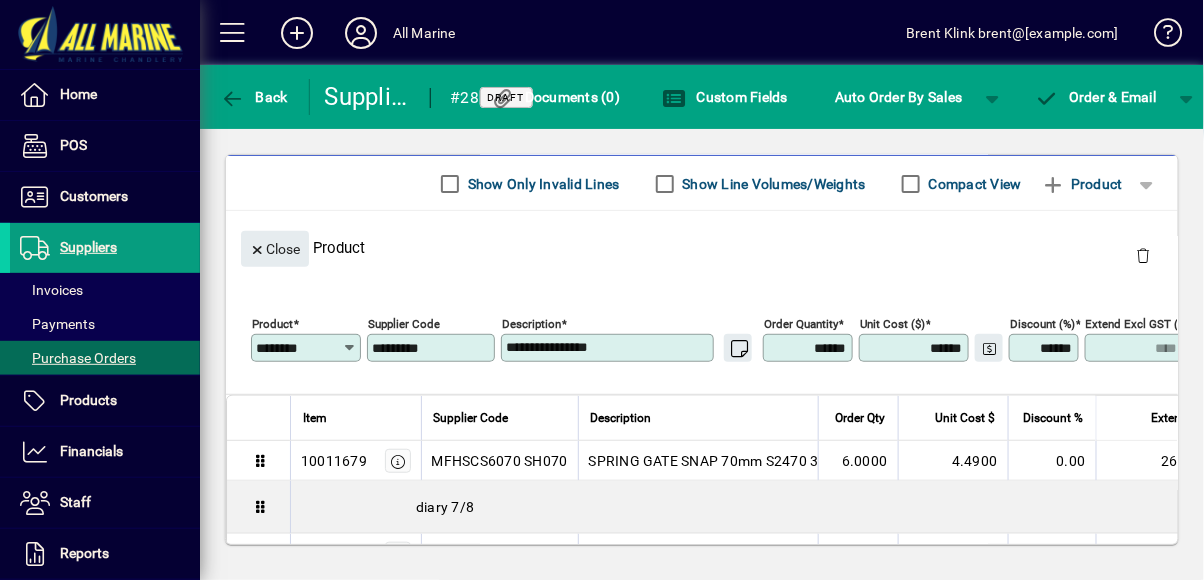 click on "Order Quantity ******" 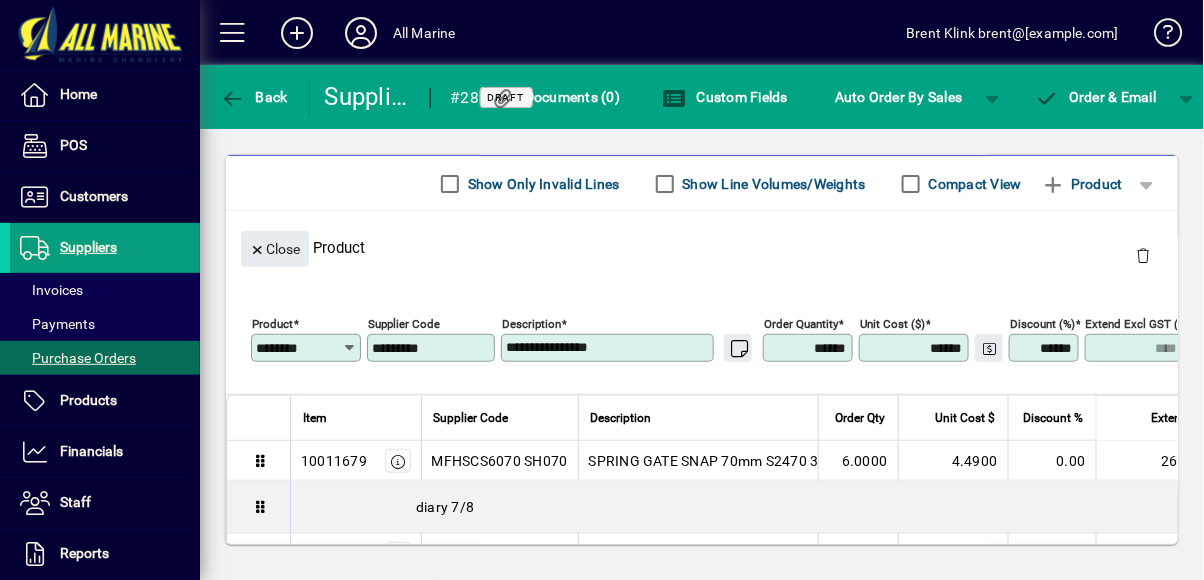 type on "*****" 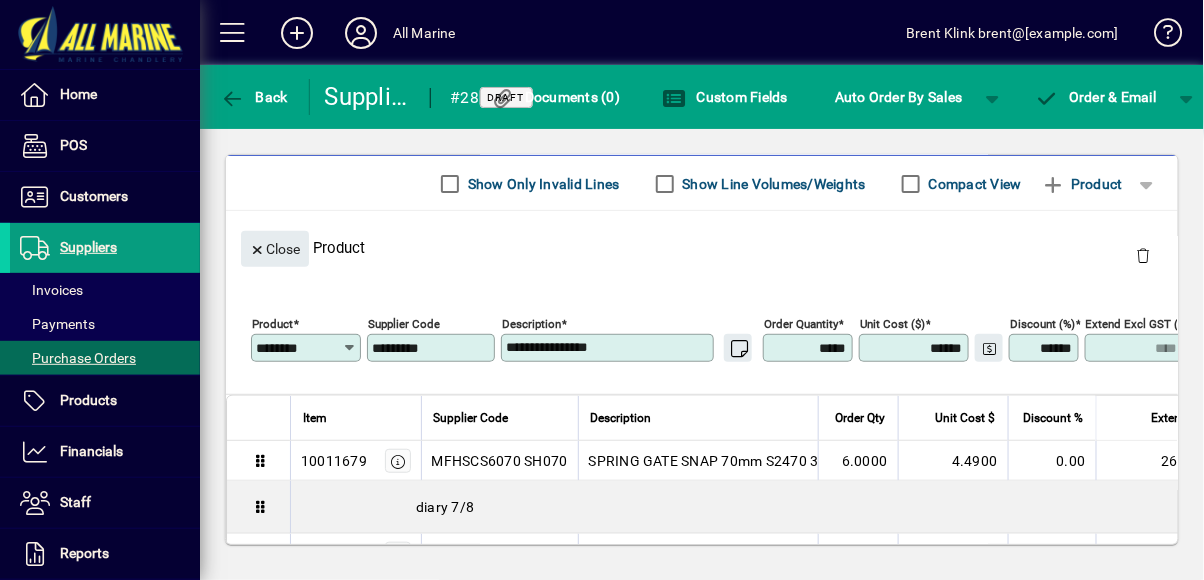 type on "****" 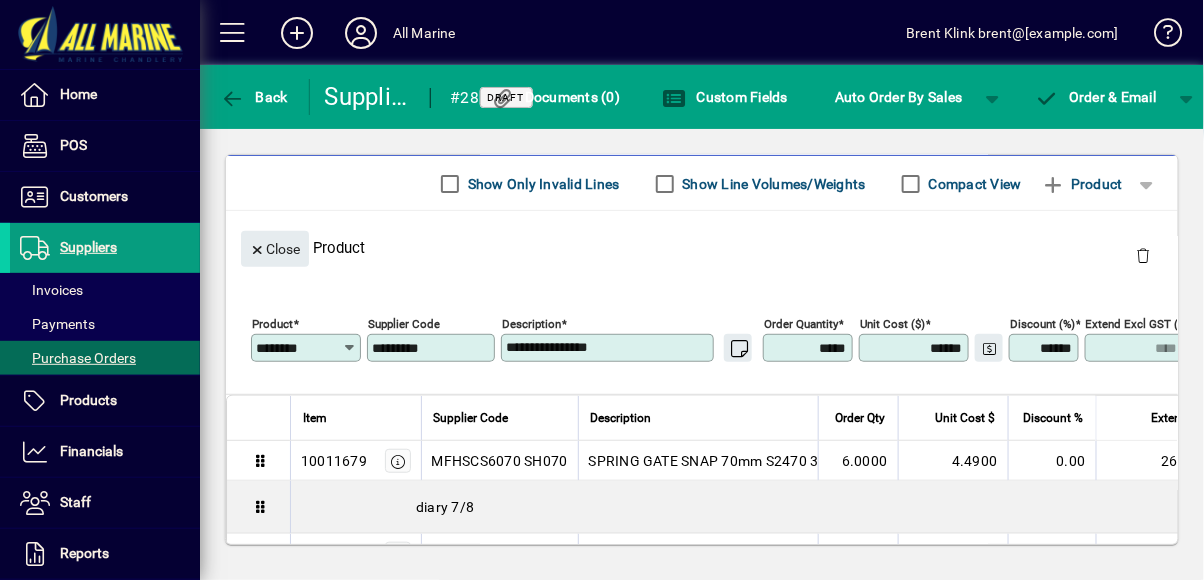 type on "******" 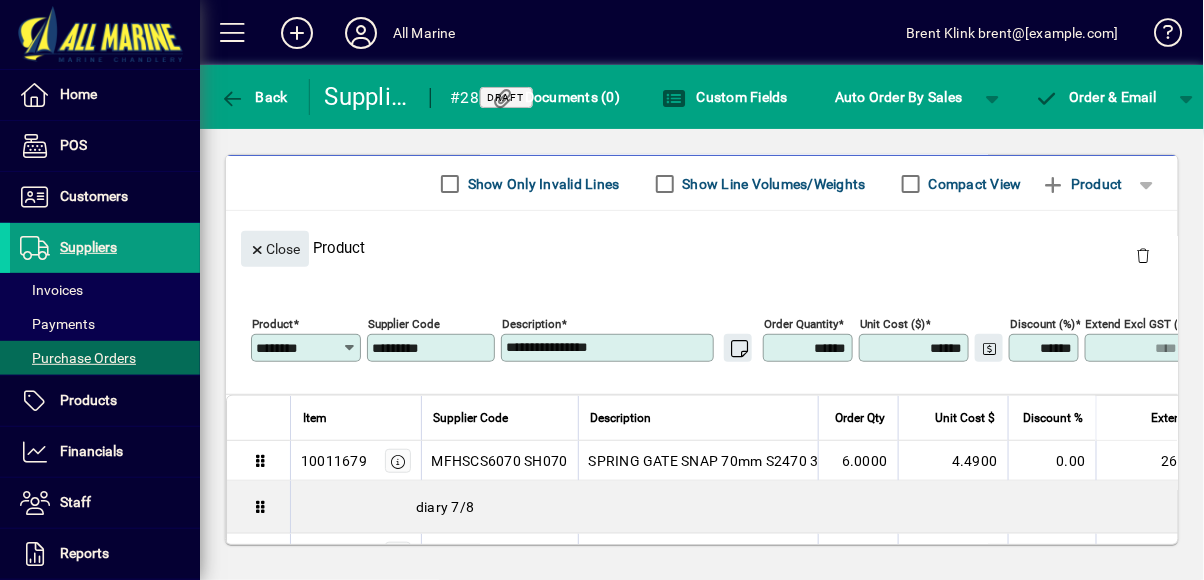 type on "****" 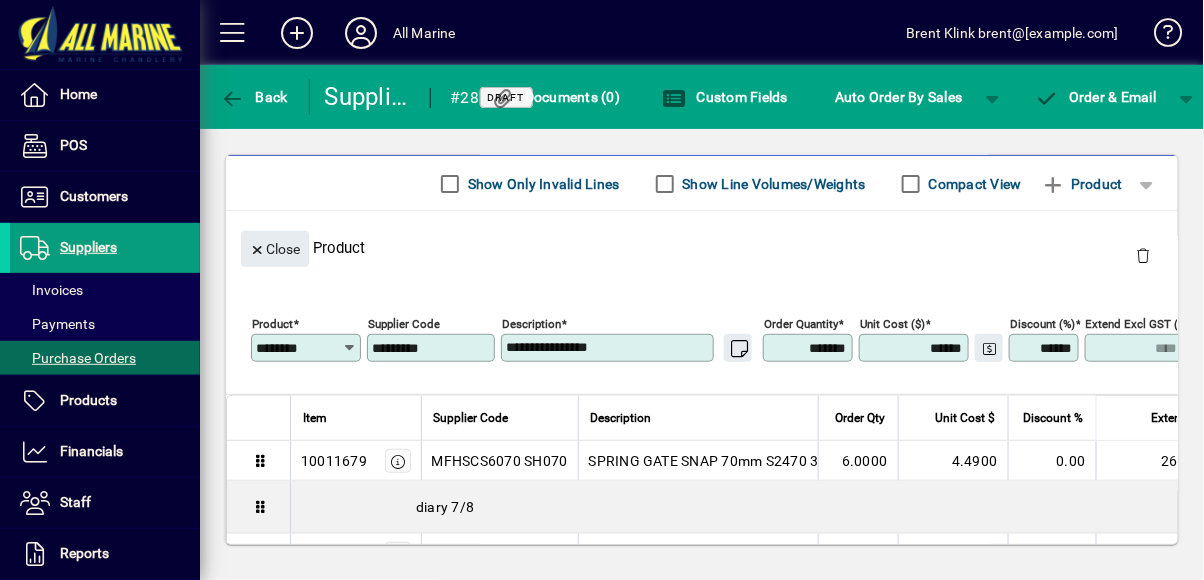 type on "****" 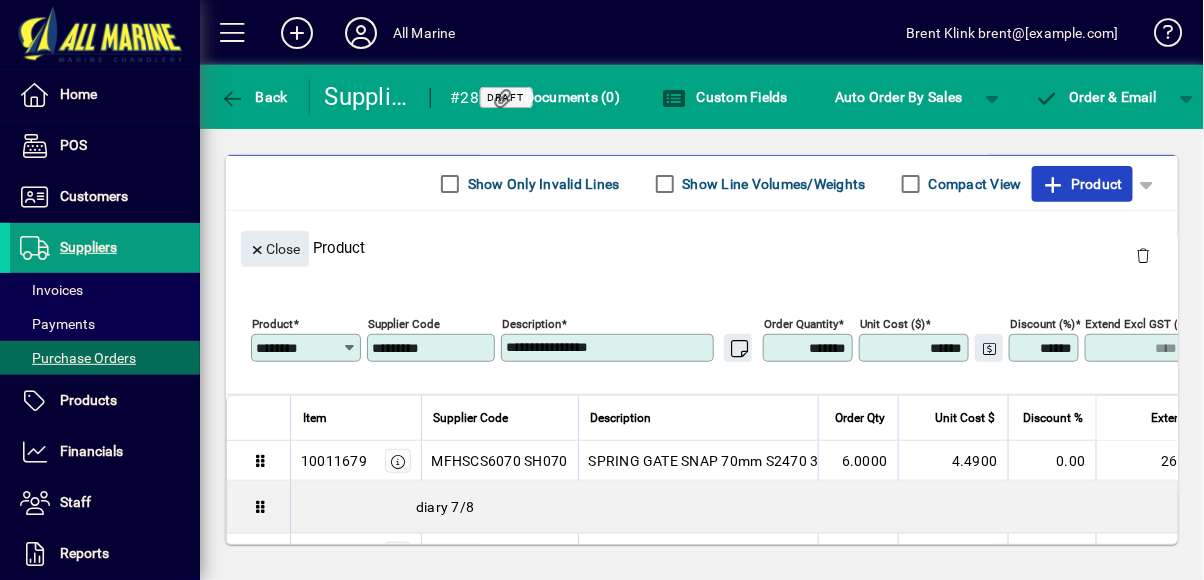 click on "Product" 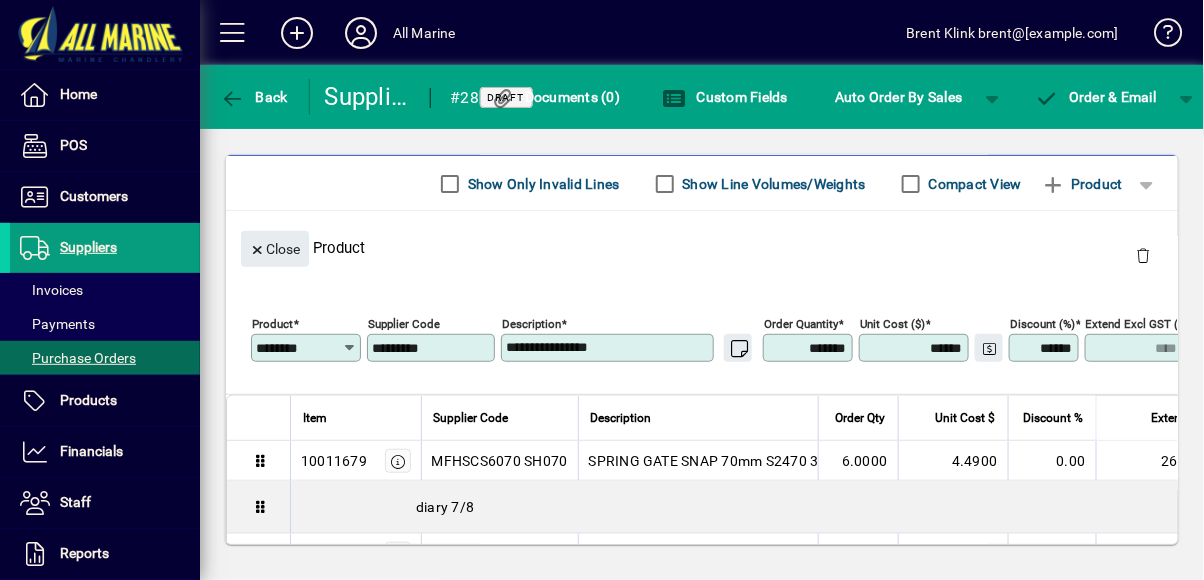 type 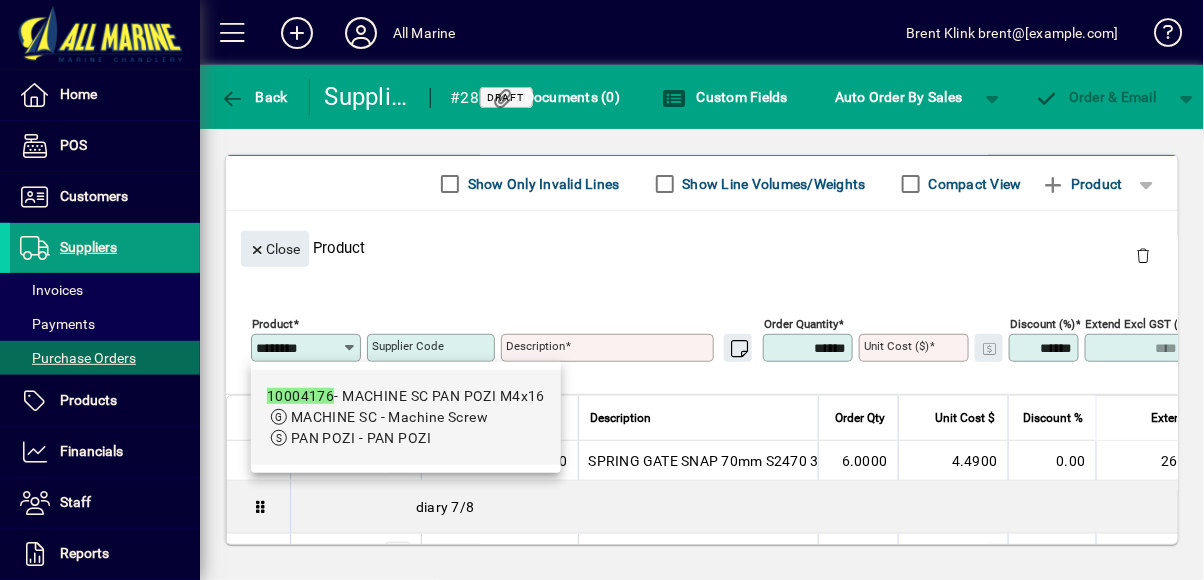 type on "********" 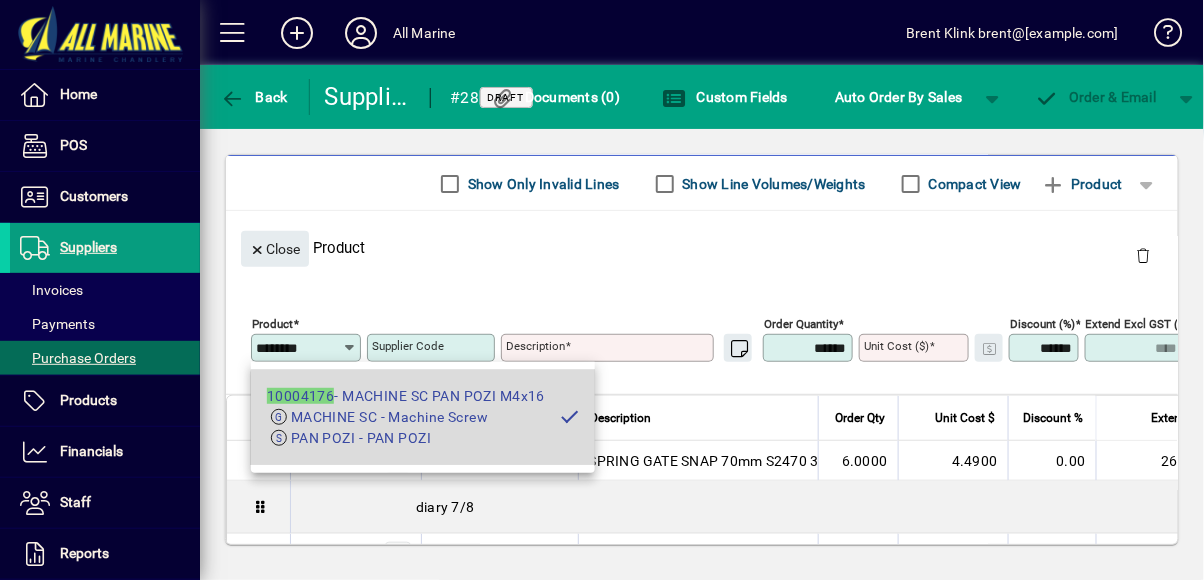 type on "**********" 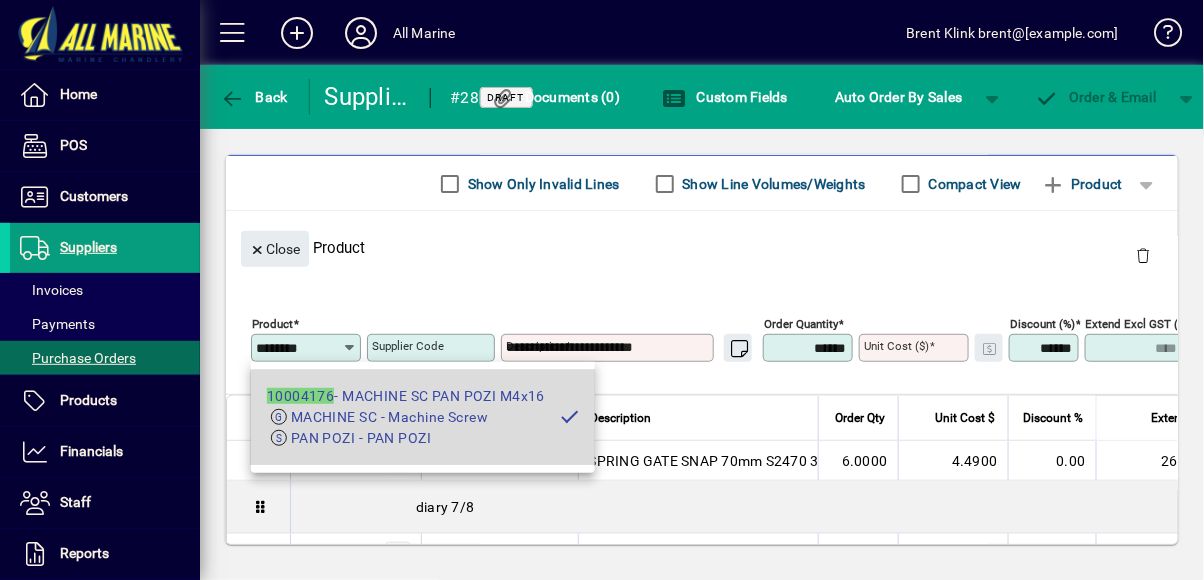 type on "**********" 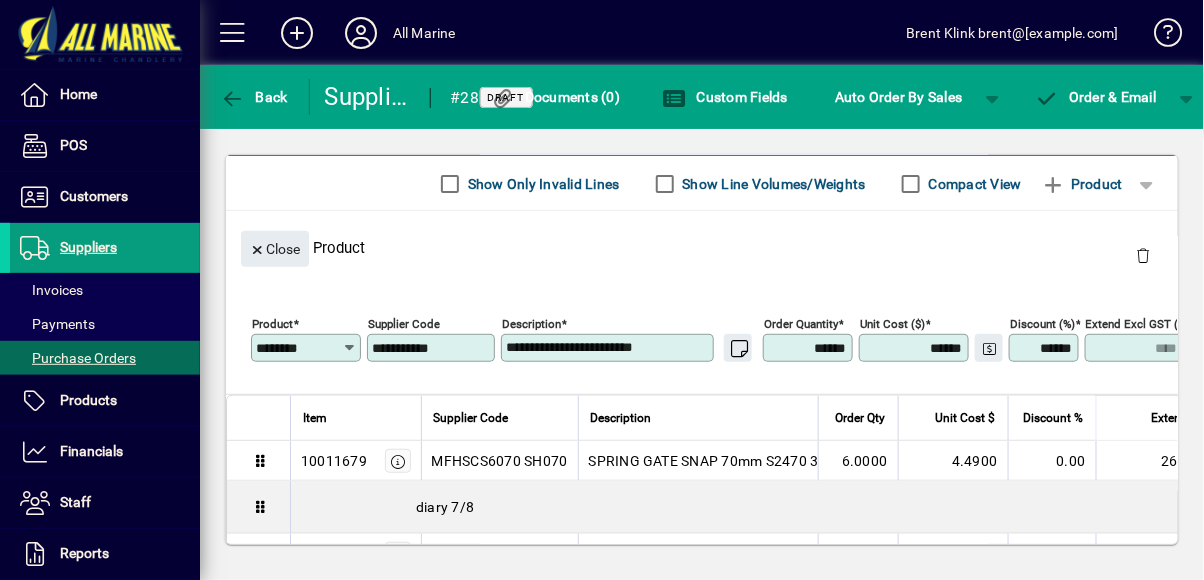 click on "******" at bounding box center (810, 348) 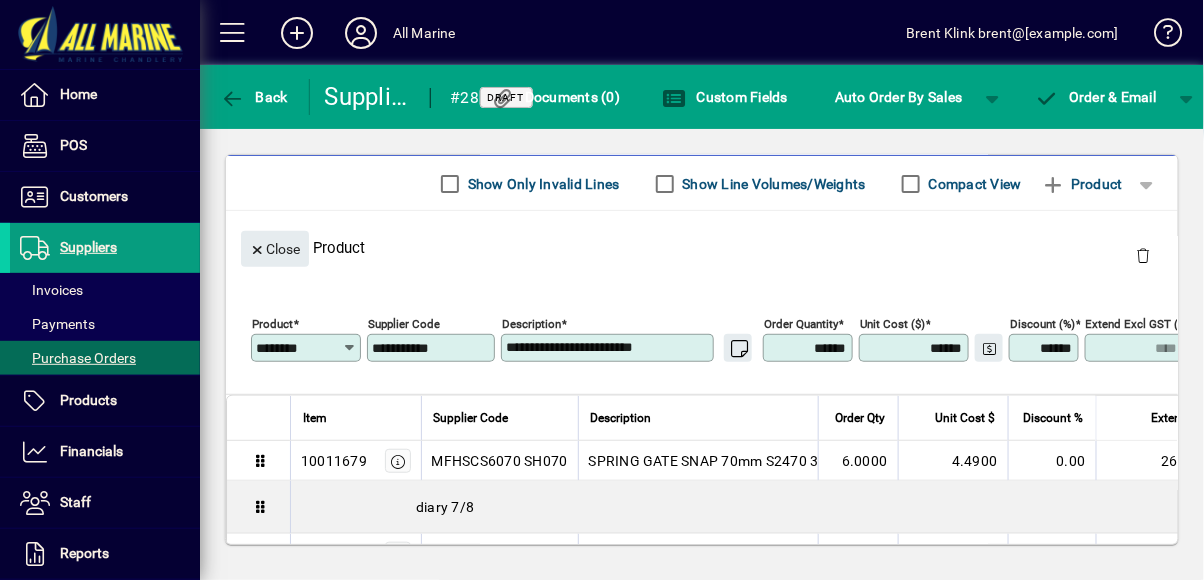 type on "*****" 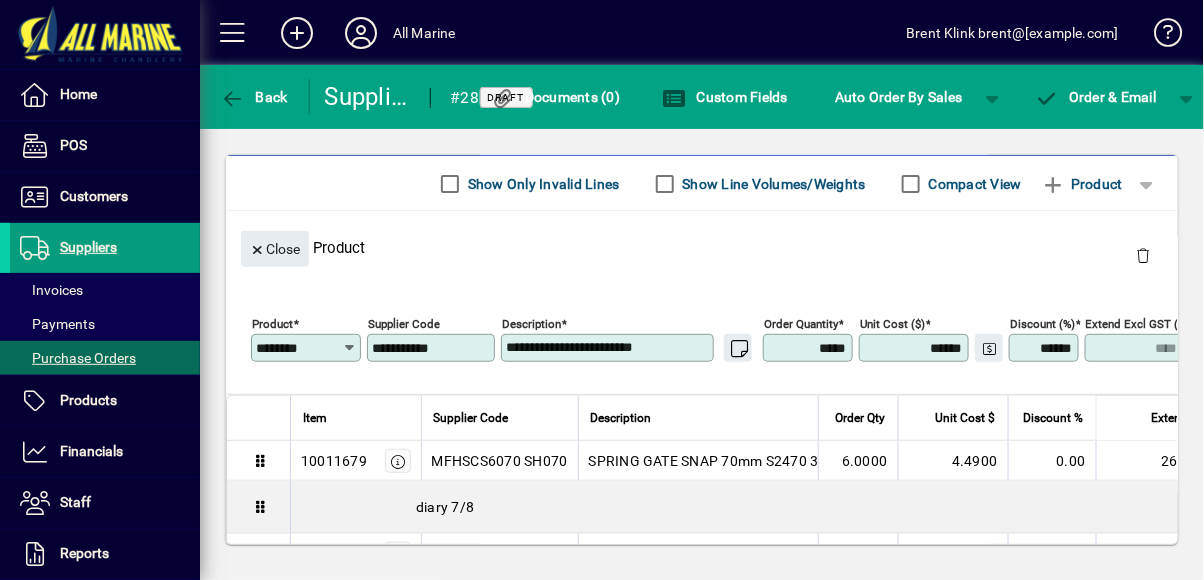 type on "****" 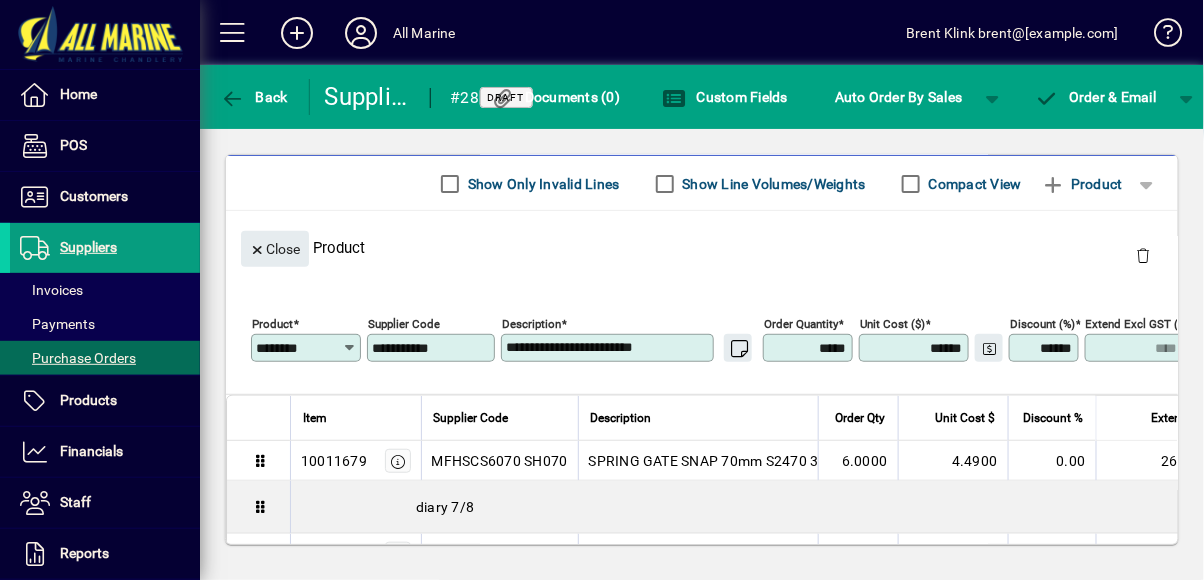 type on "******" 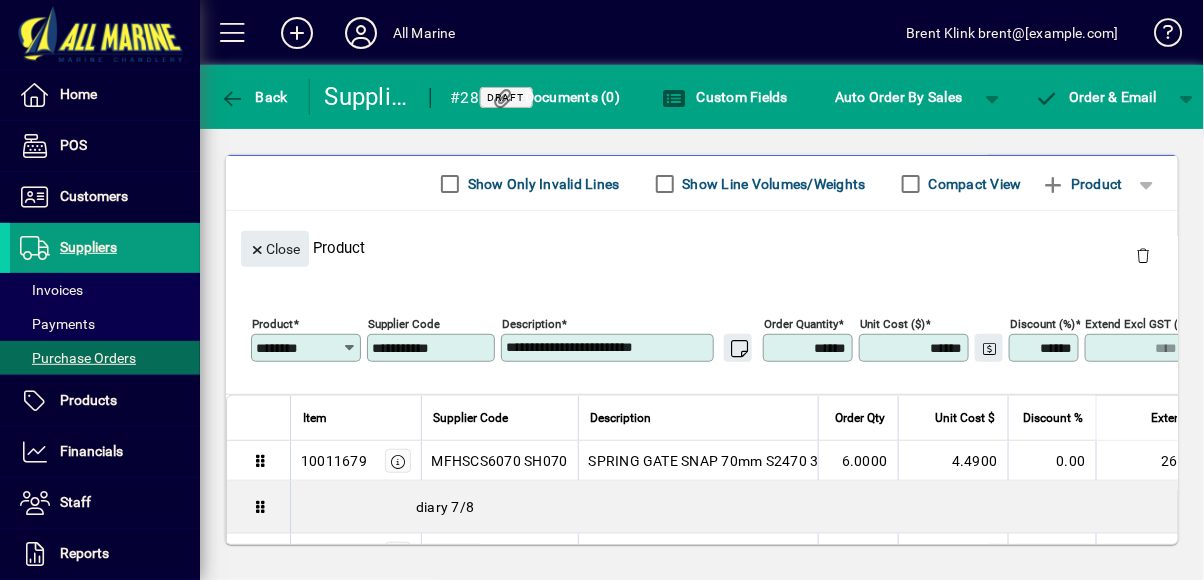 type on "****" 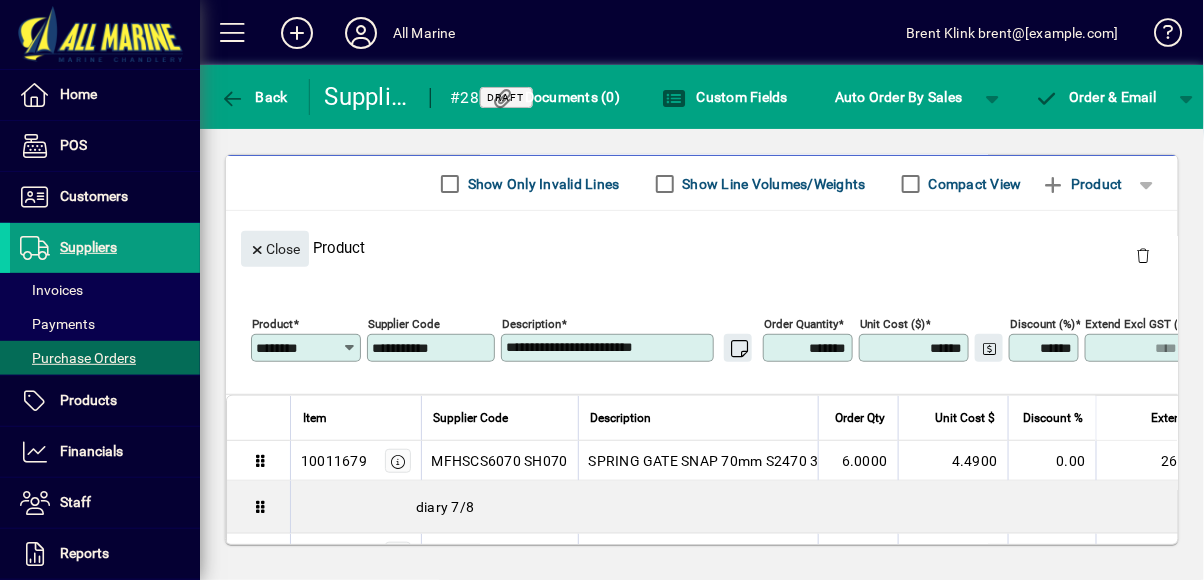 type on "****" 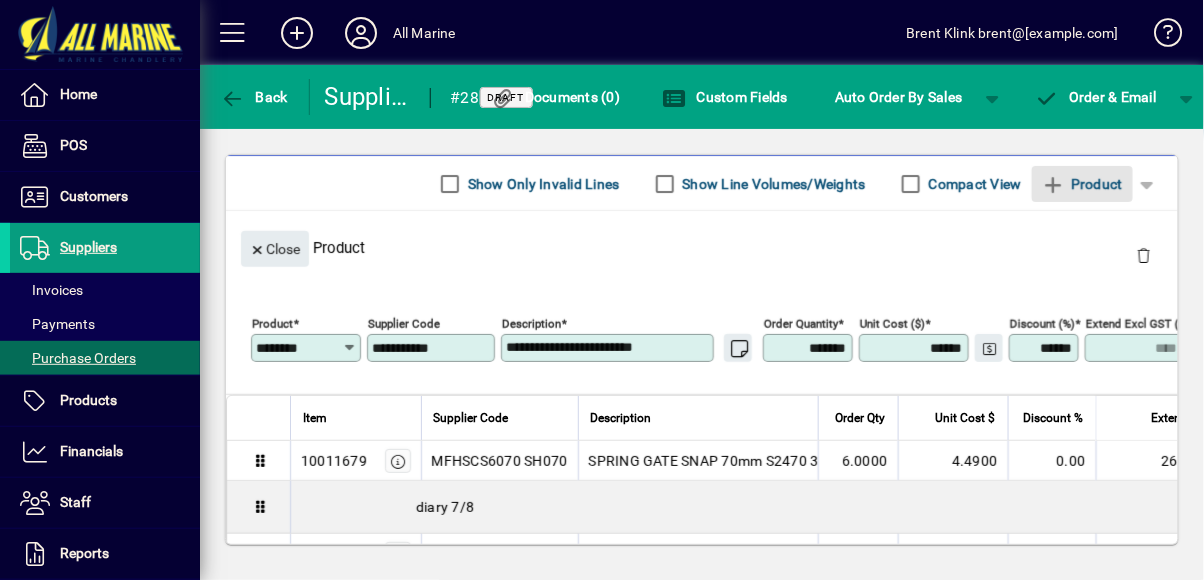 type on "*******" 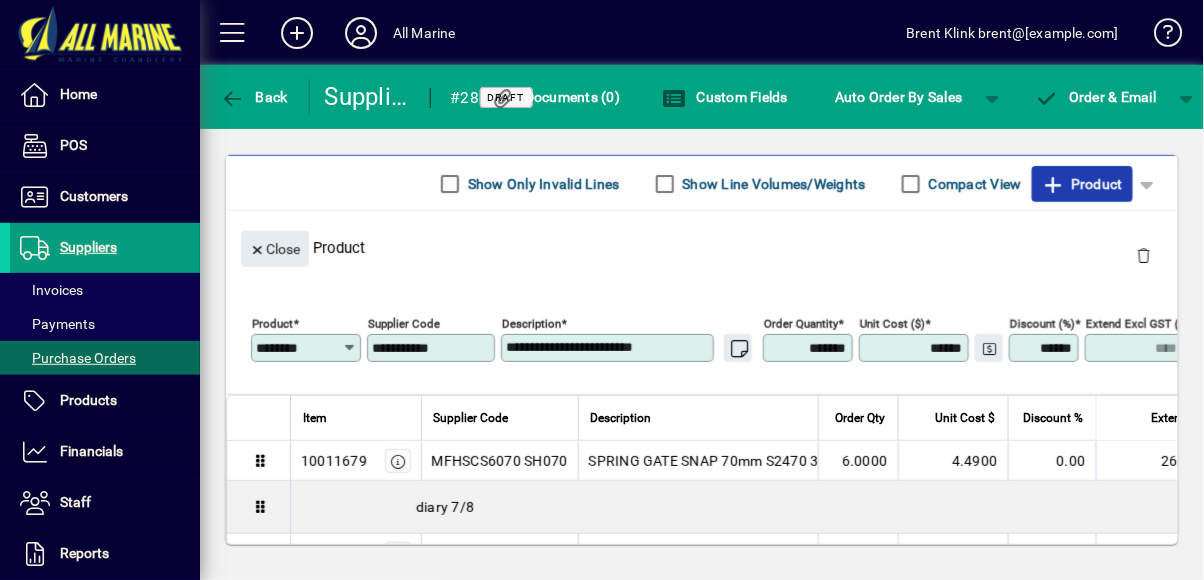 click on "Product" 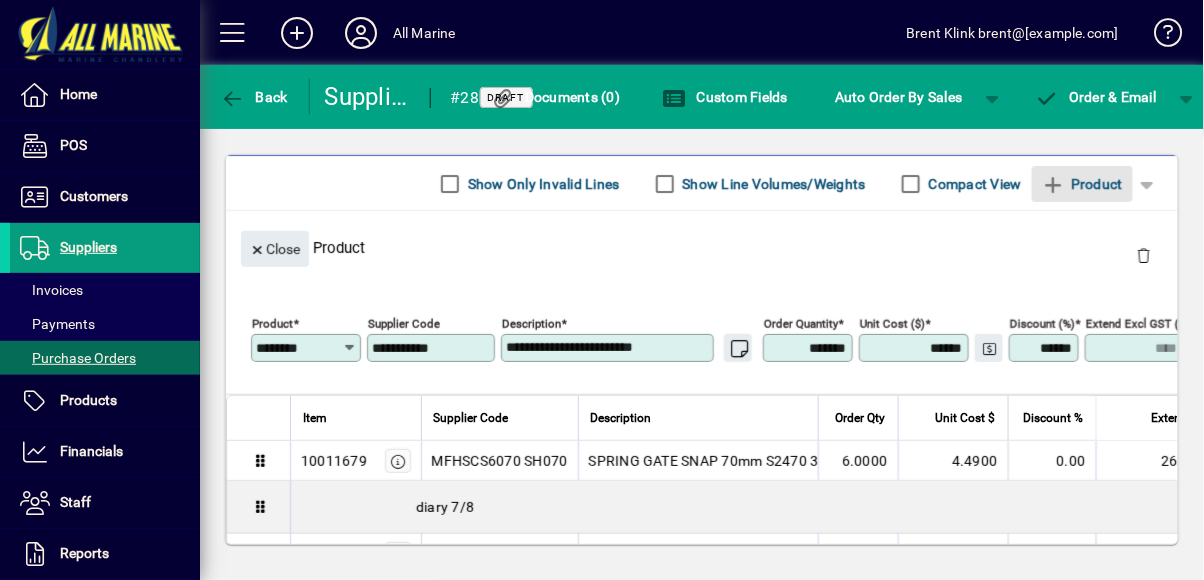 type 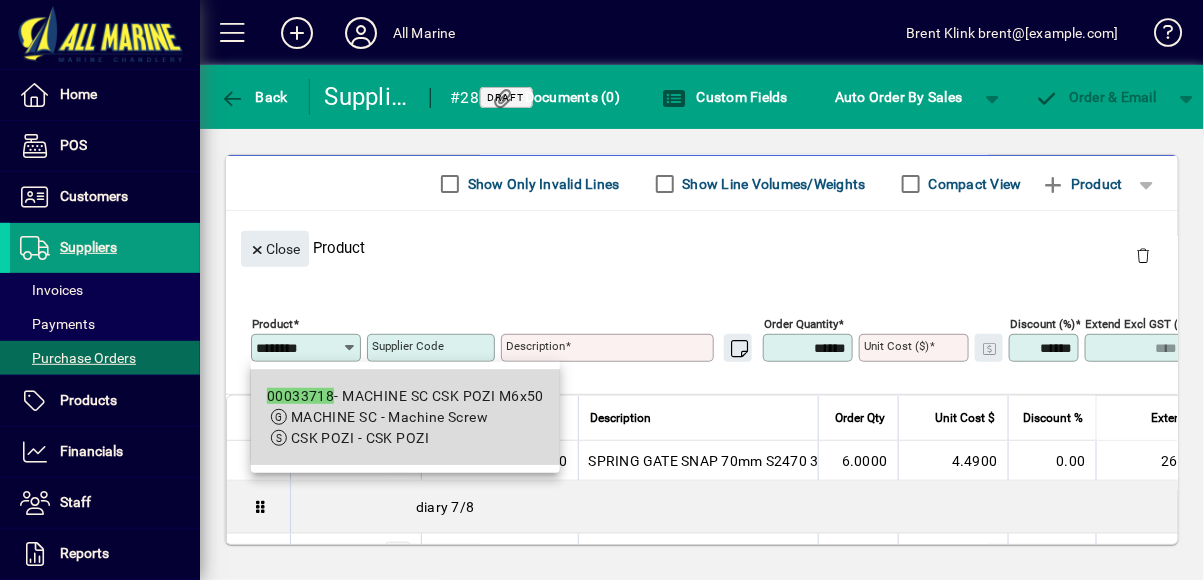type on "********" 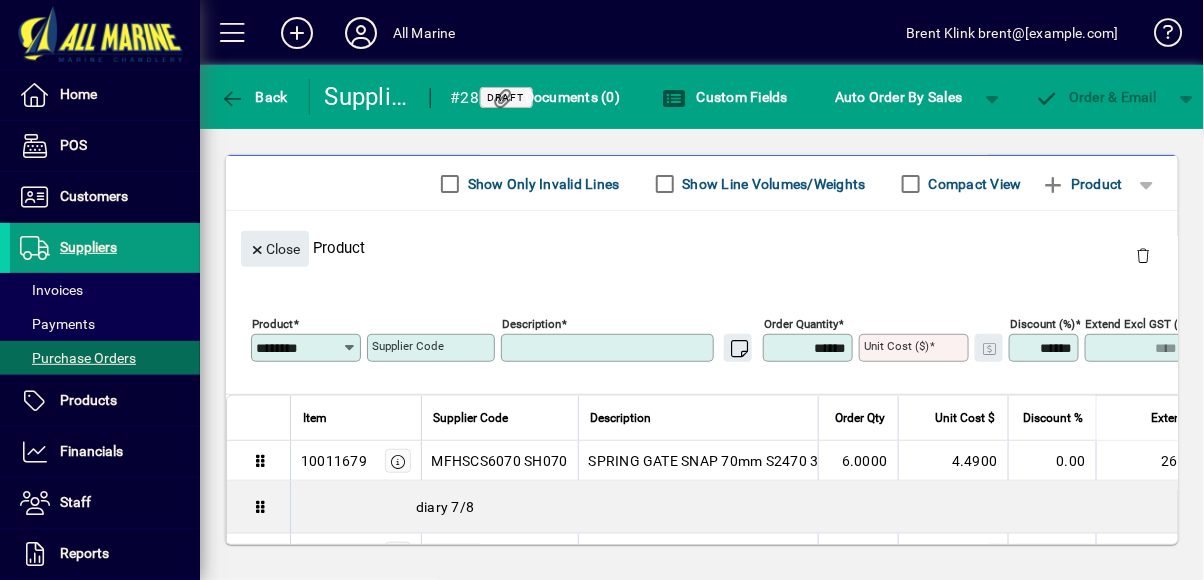 type on "**********" 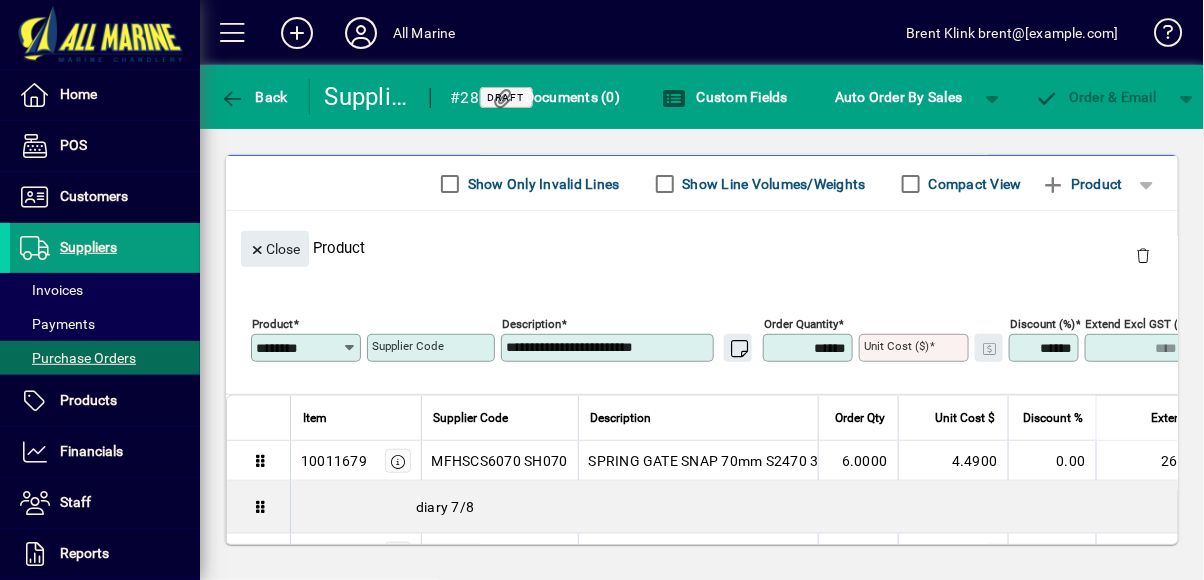 type on "**********" 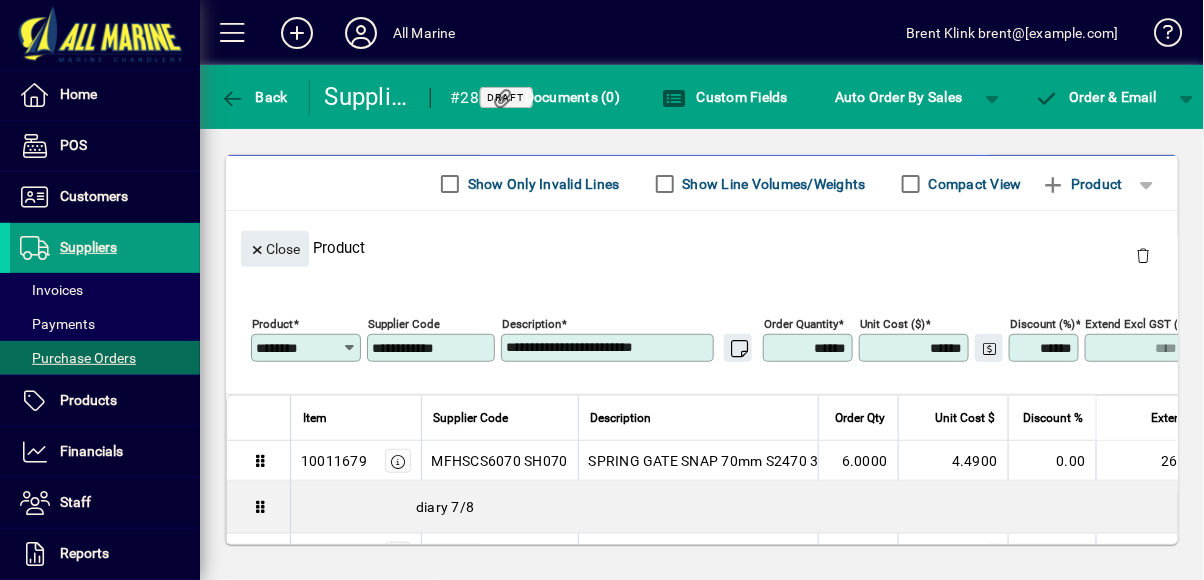 click on "******" at bounding box center (810, 348) 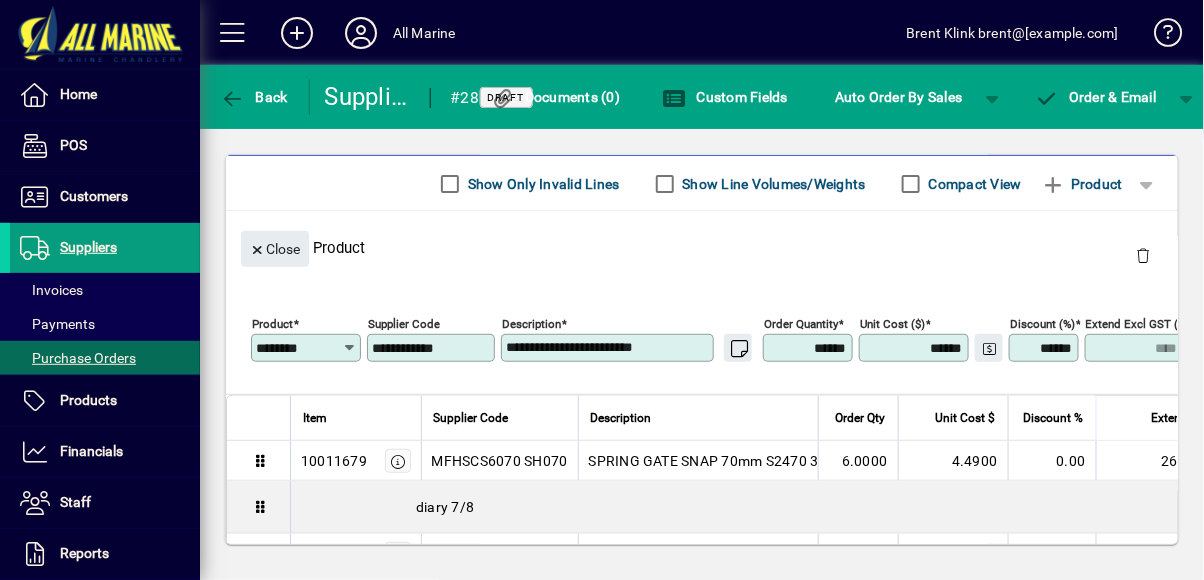 type on "*****" 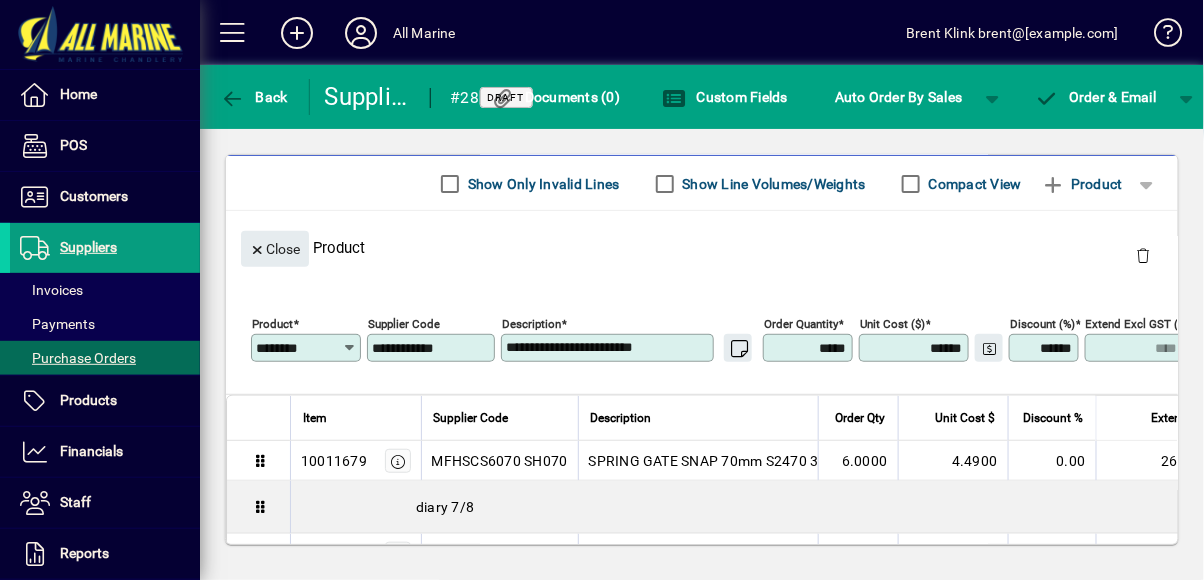 type on "****" 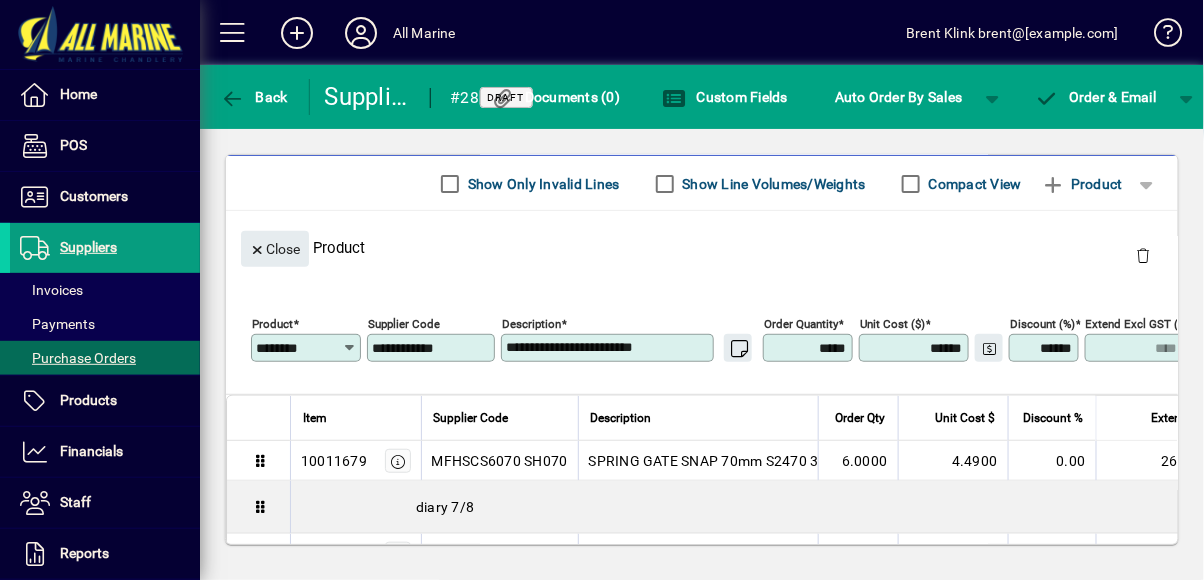 type on "******" 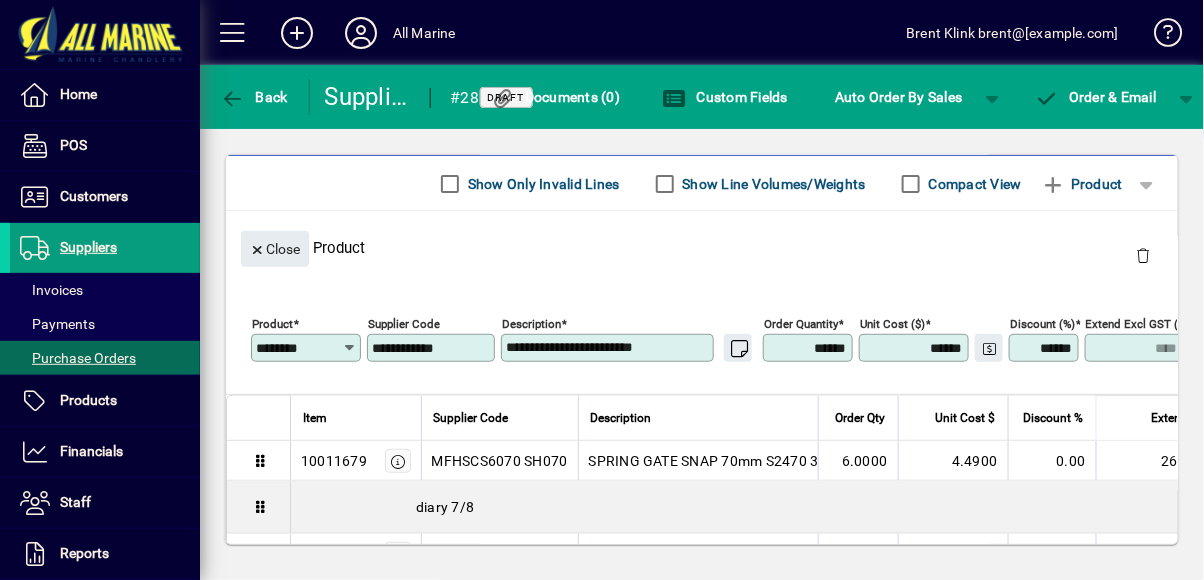type on "****" 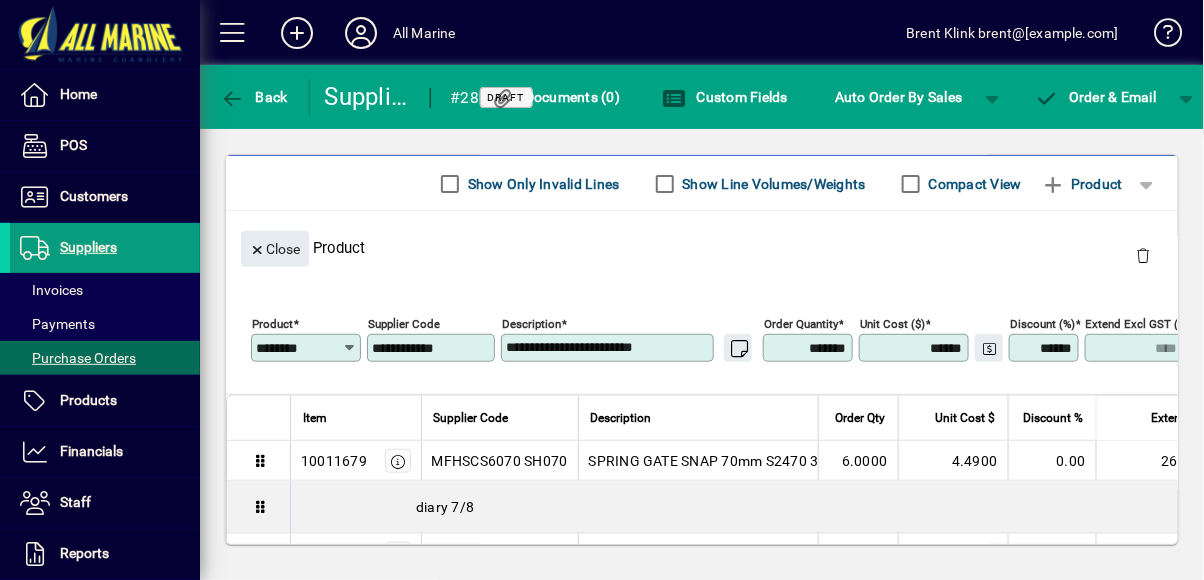 type on "****" 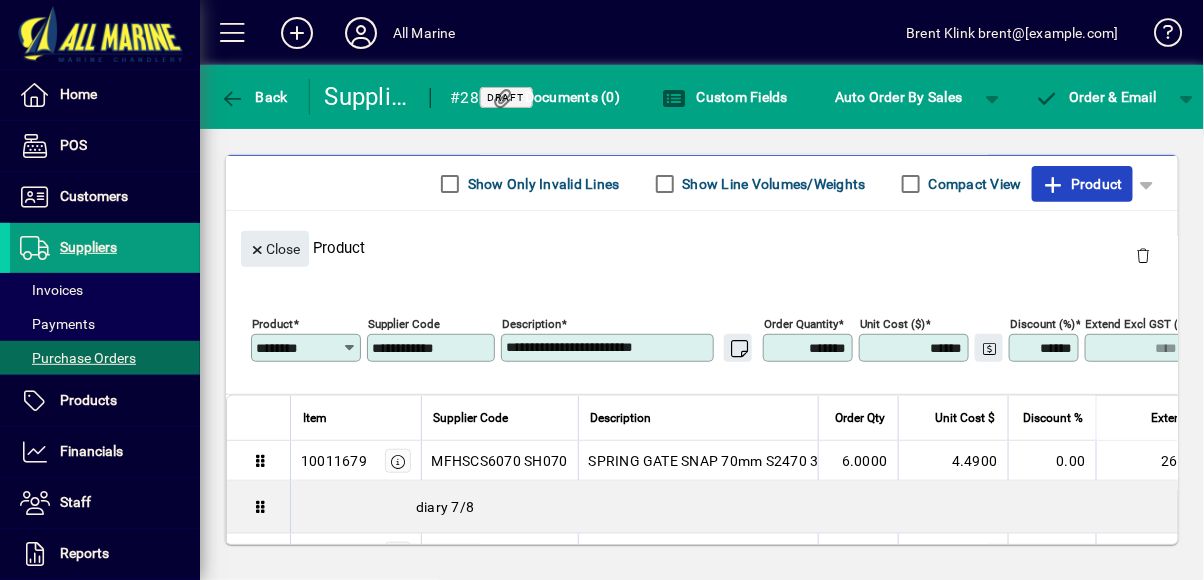 click on "Product" 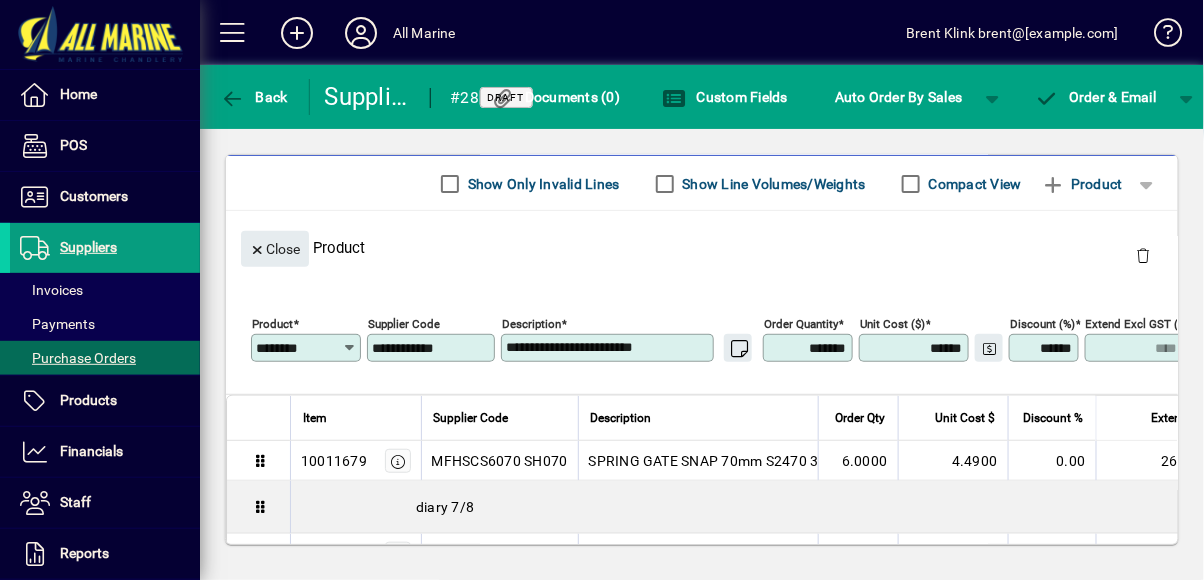 type 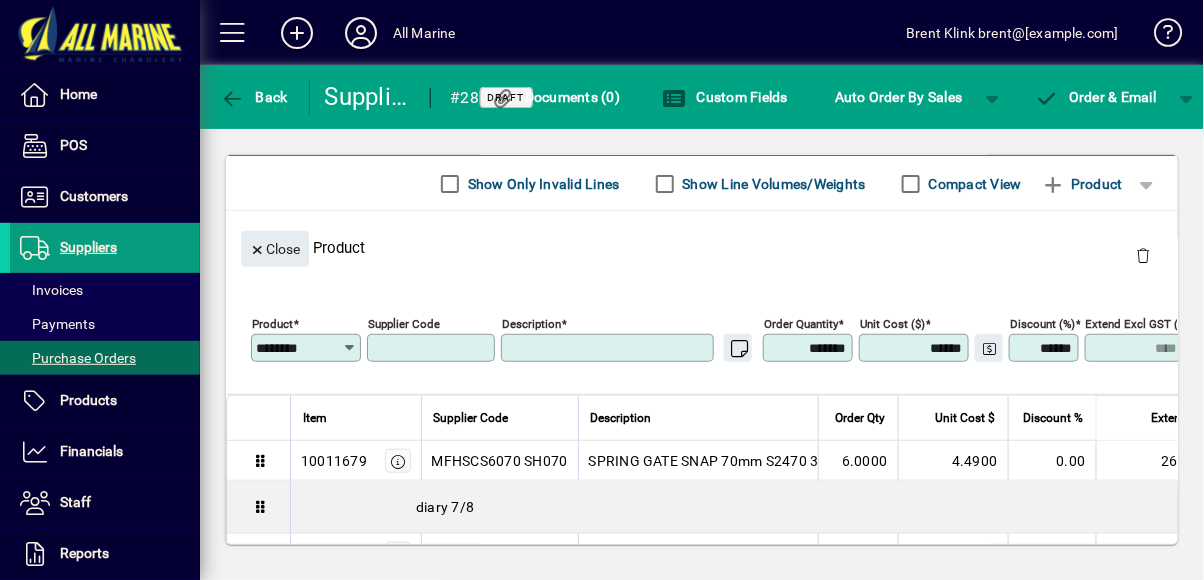 type on "******" 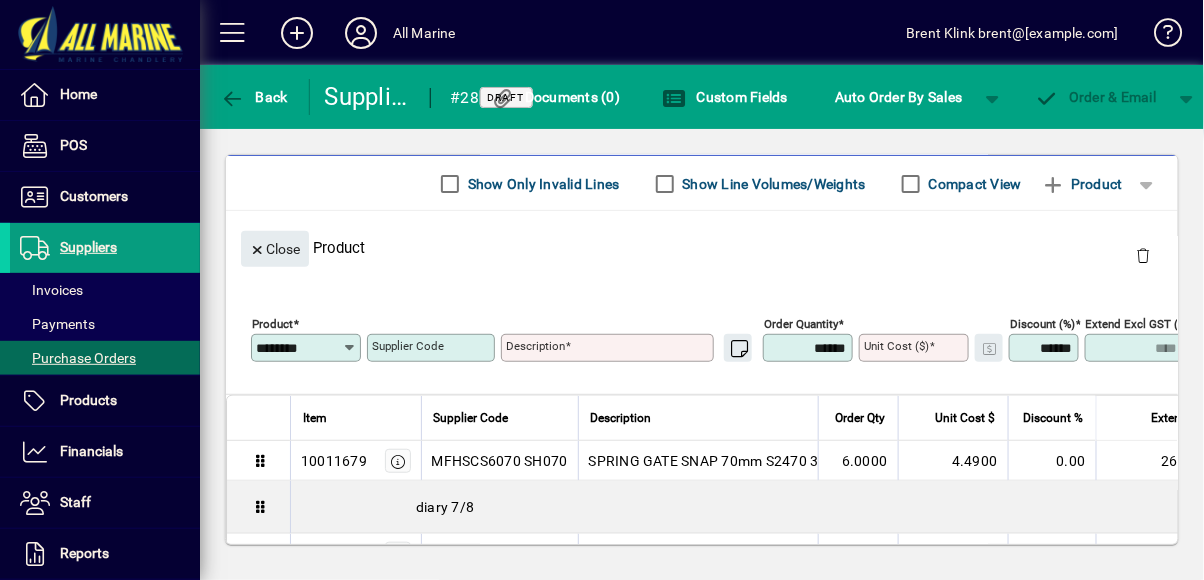 type 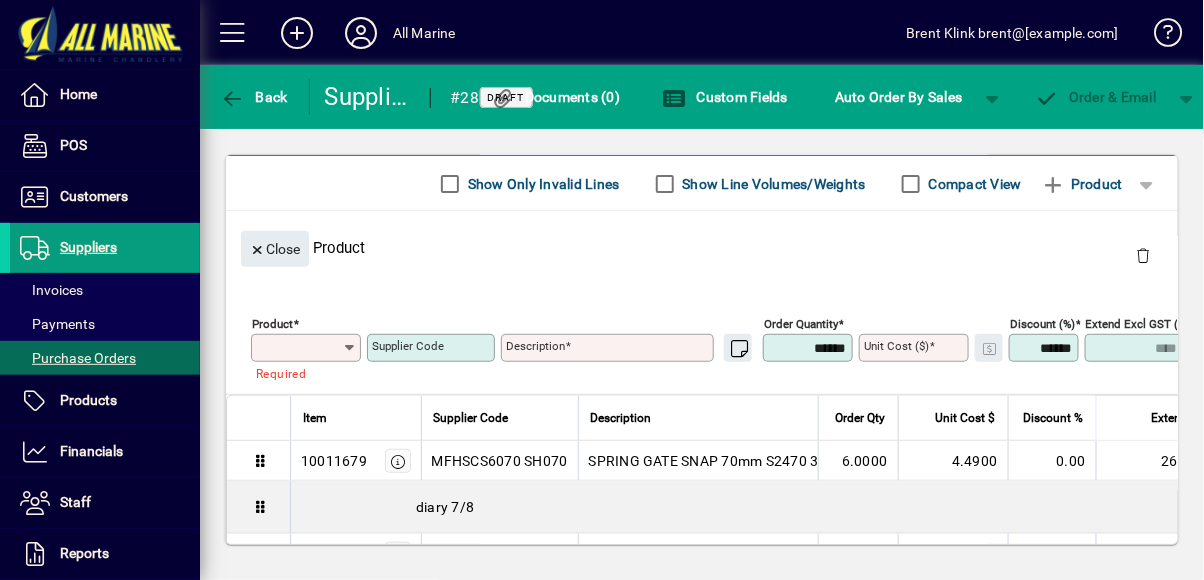 click 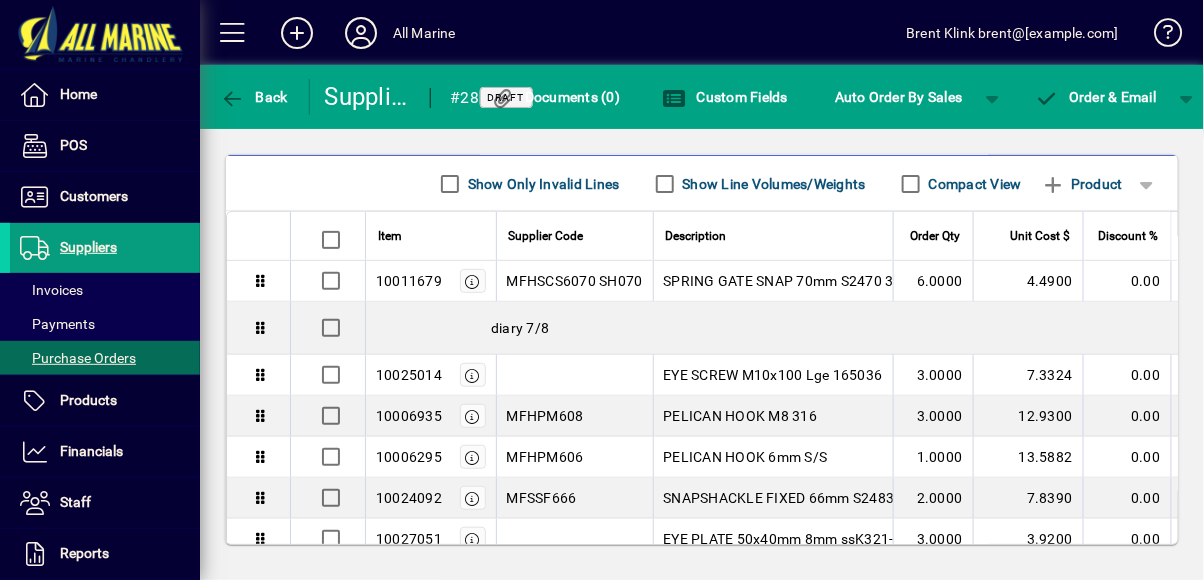 click on "Order & Email" 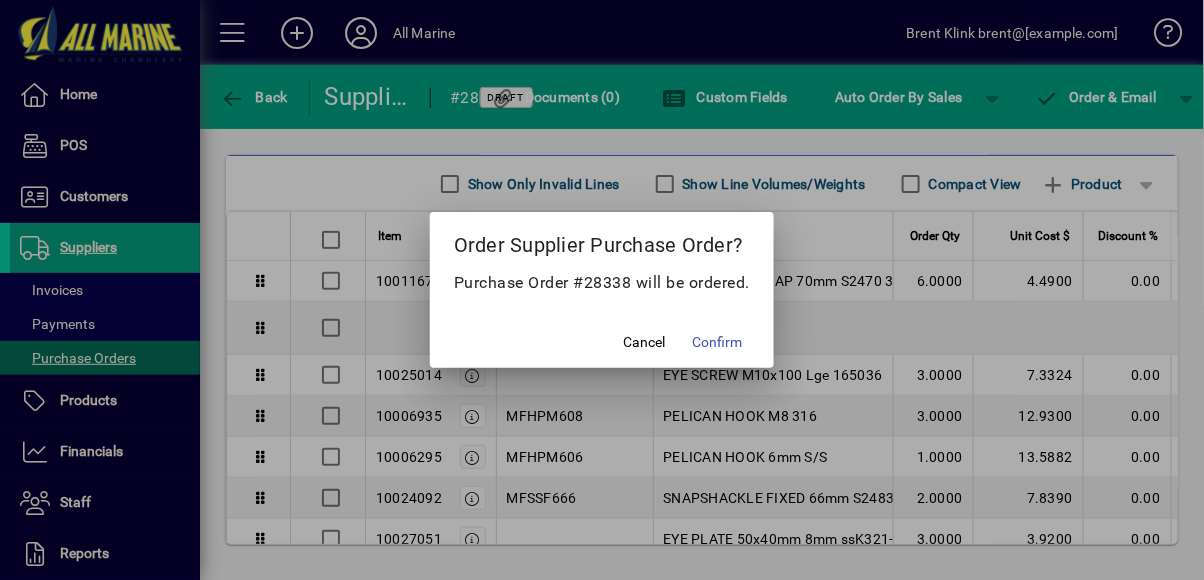 click on "Confirm" 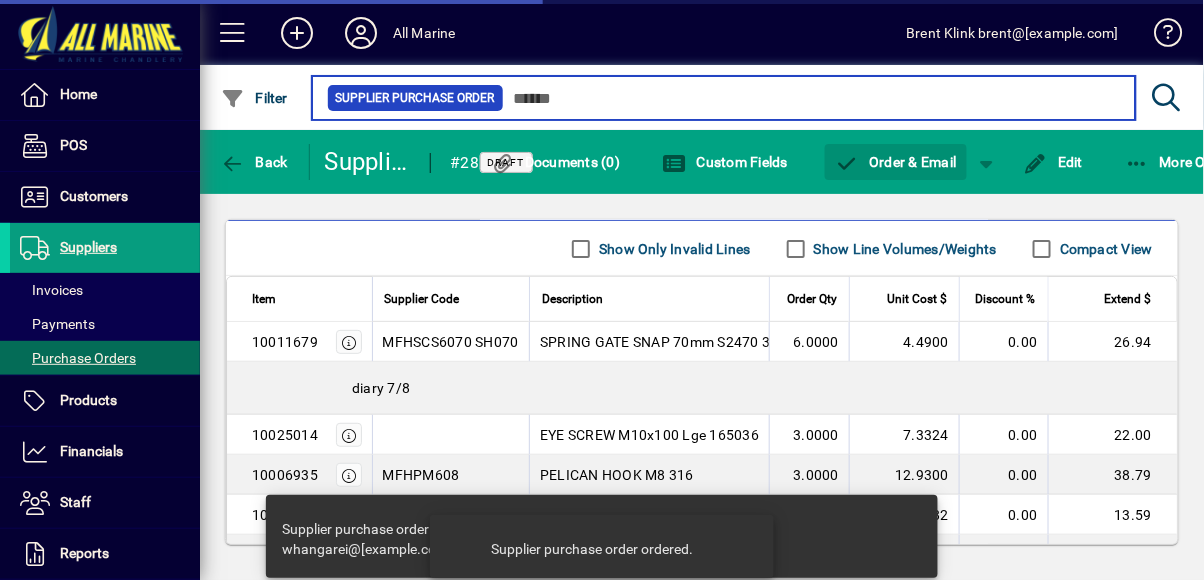type on "*****" 